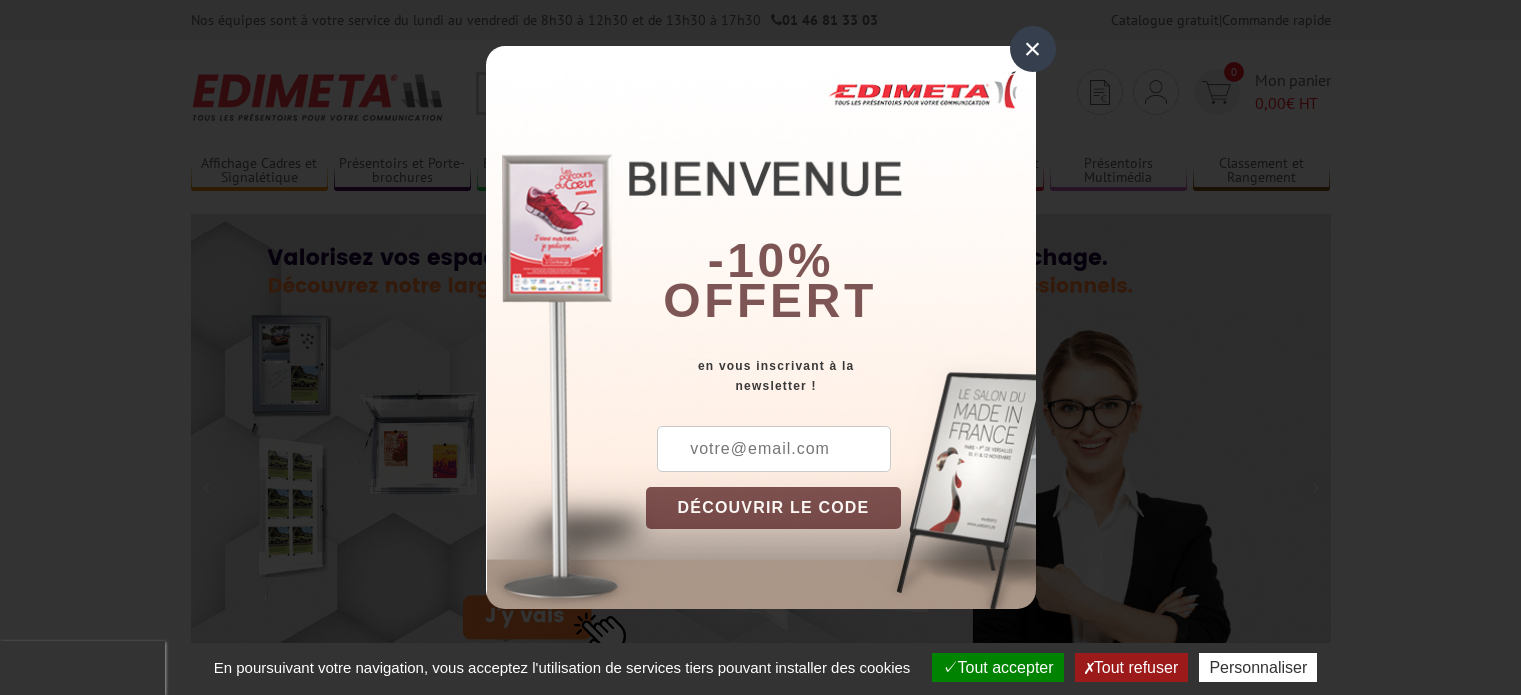 scroll, scrollTop: 0, scrollLeft: 0, axis: both 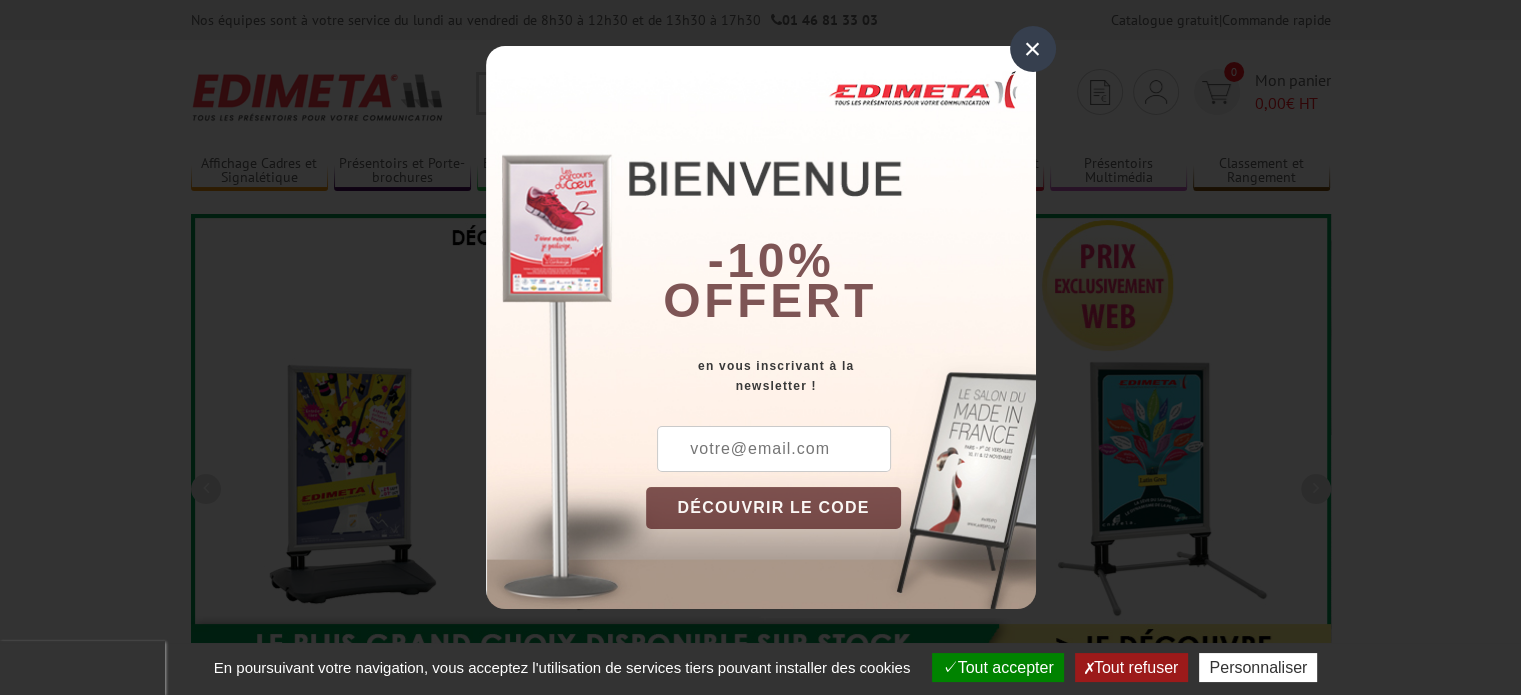 click at bounding box center (774, 449) 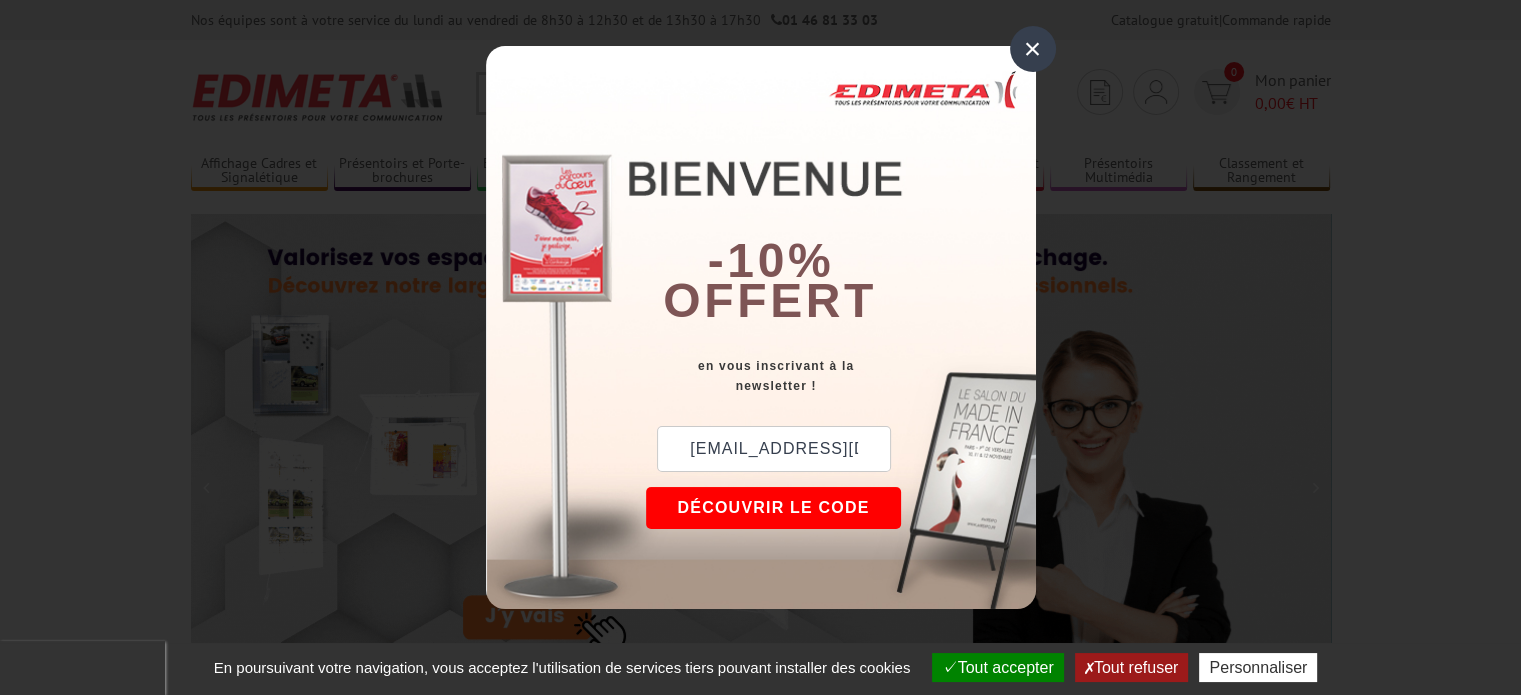 click on "DÉCOUVRIR LE CODE" at bounding box center [774, 508] 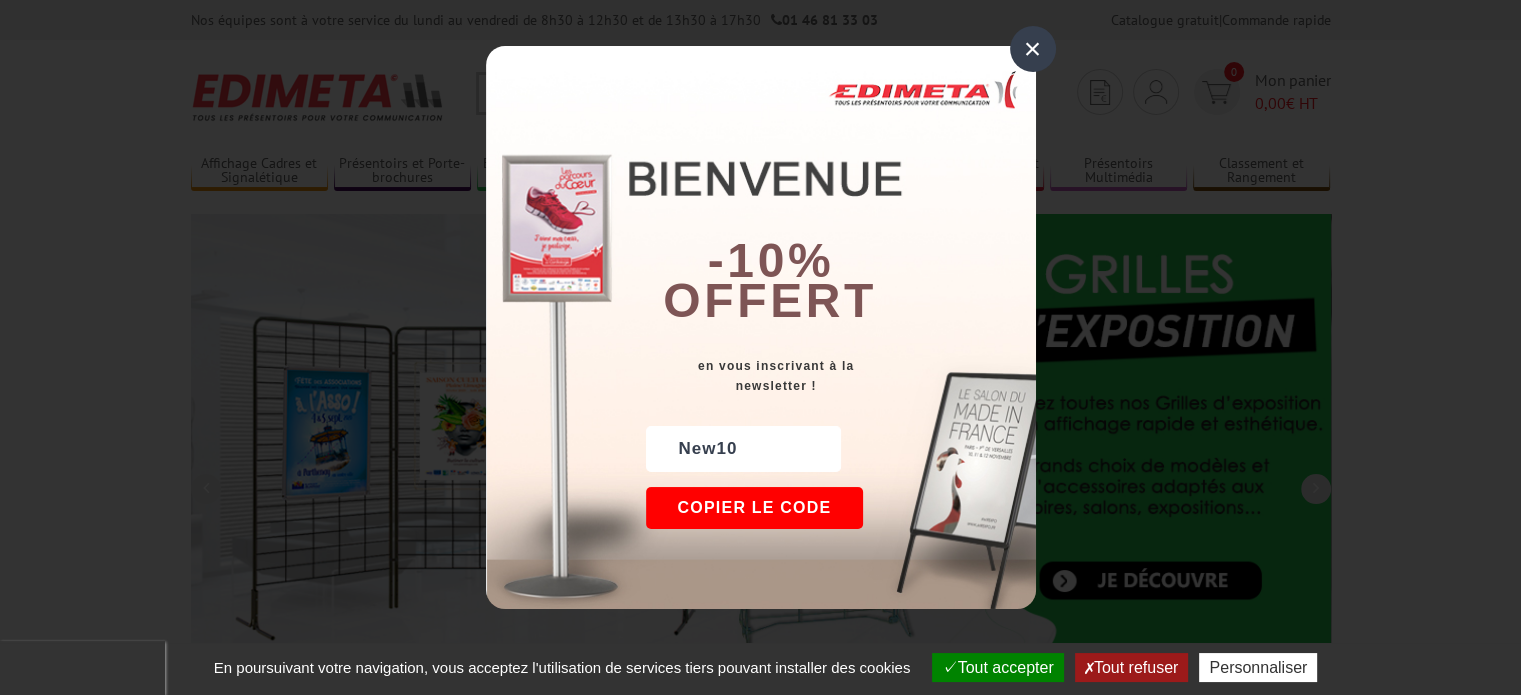 click on "Copier le code" at bounding box center [755, 508] 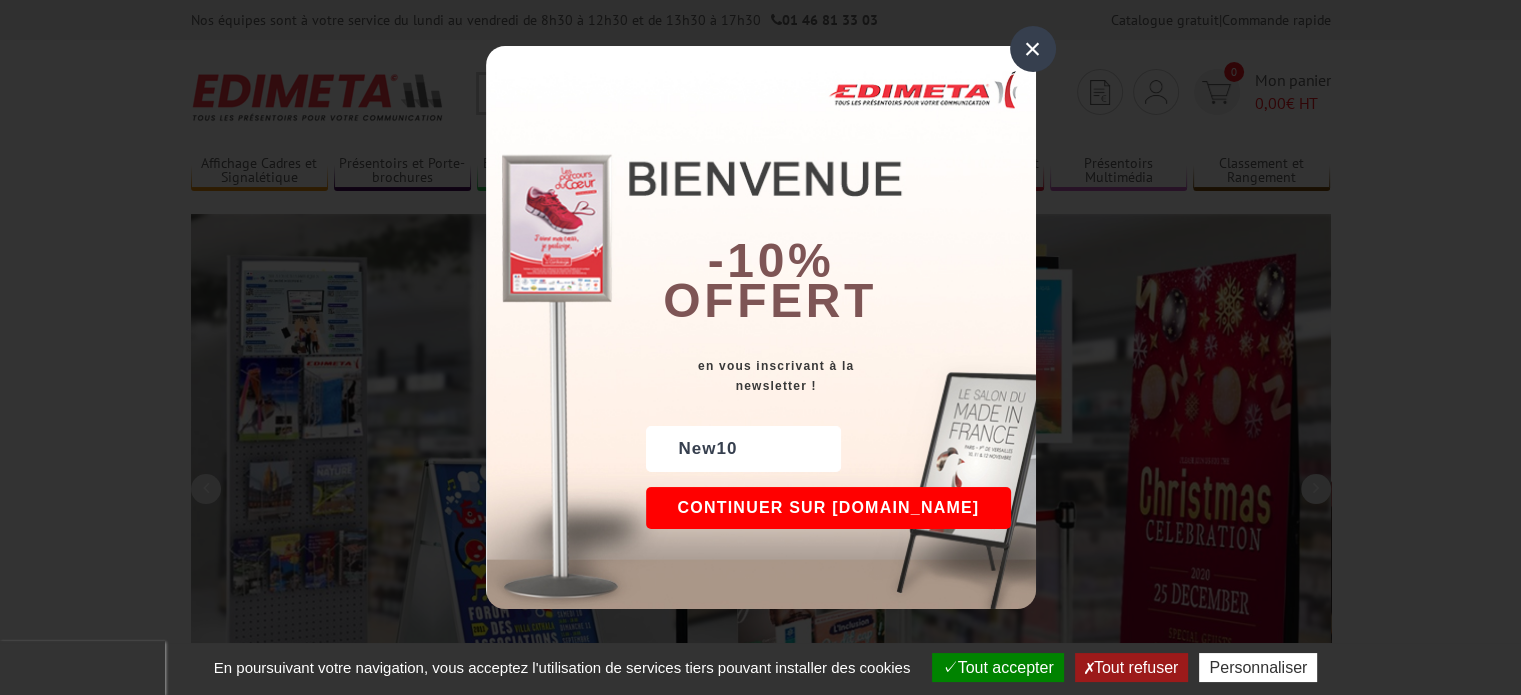 click on "Continuer sur edimeta.fr" at bounding box center (829, 508) 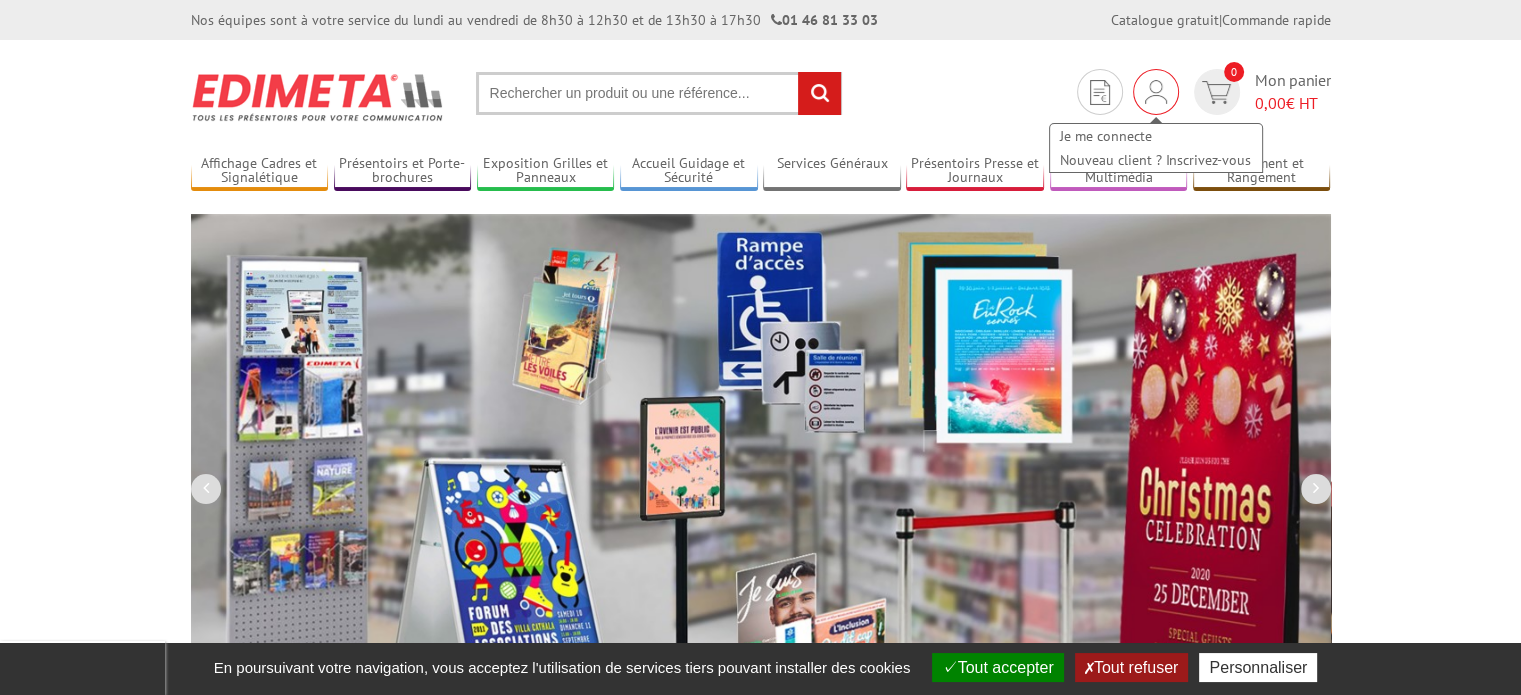 click at bounding box center (1156, 92) 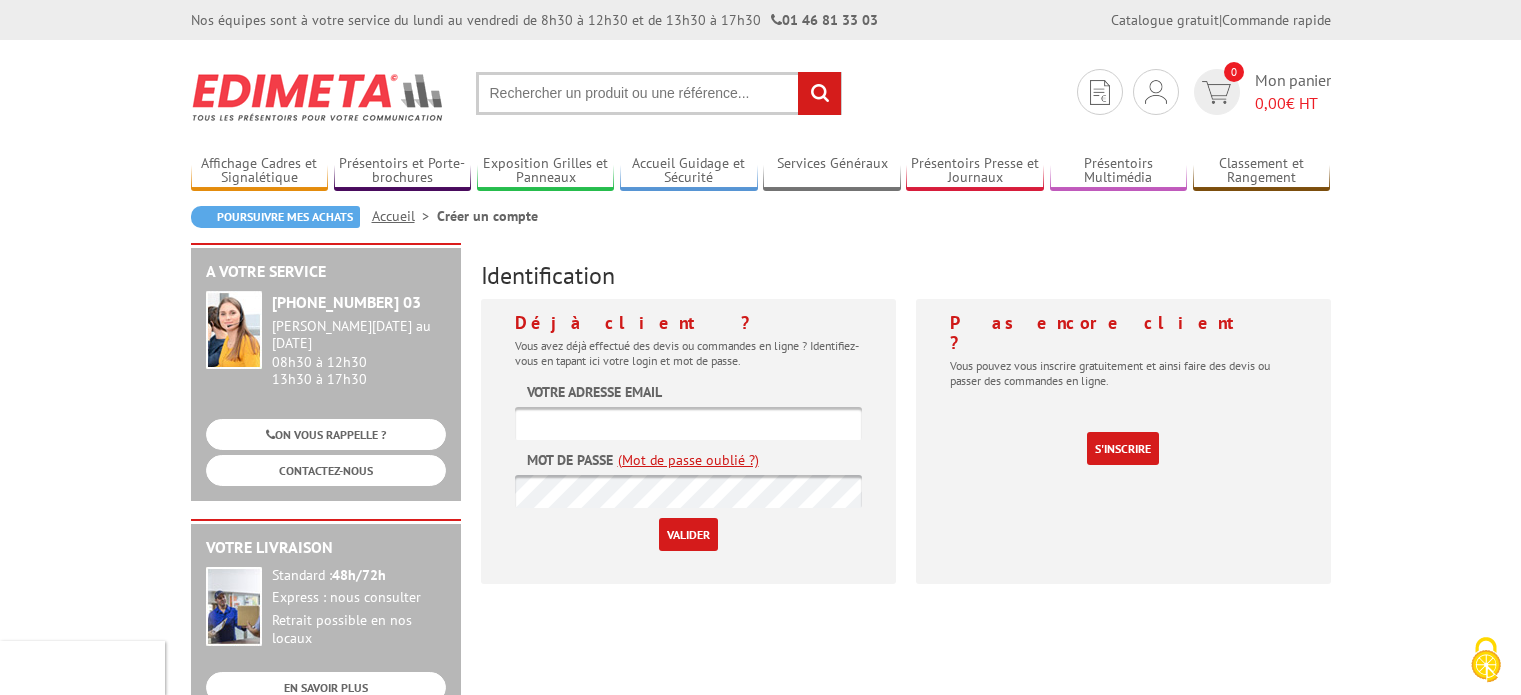 scroll, scrollTop: 0, scrollLeft: 0, axis: both 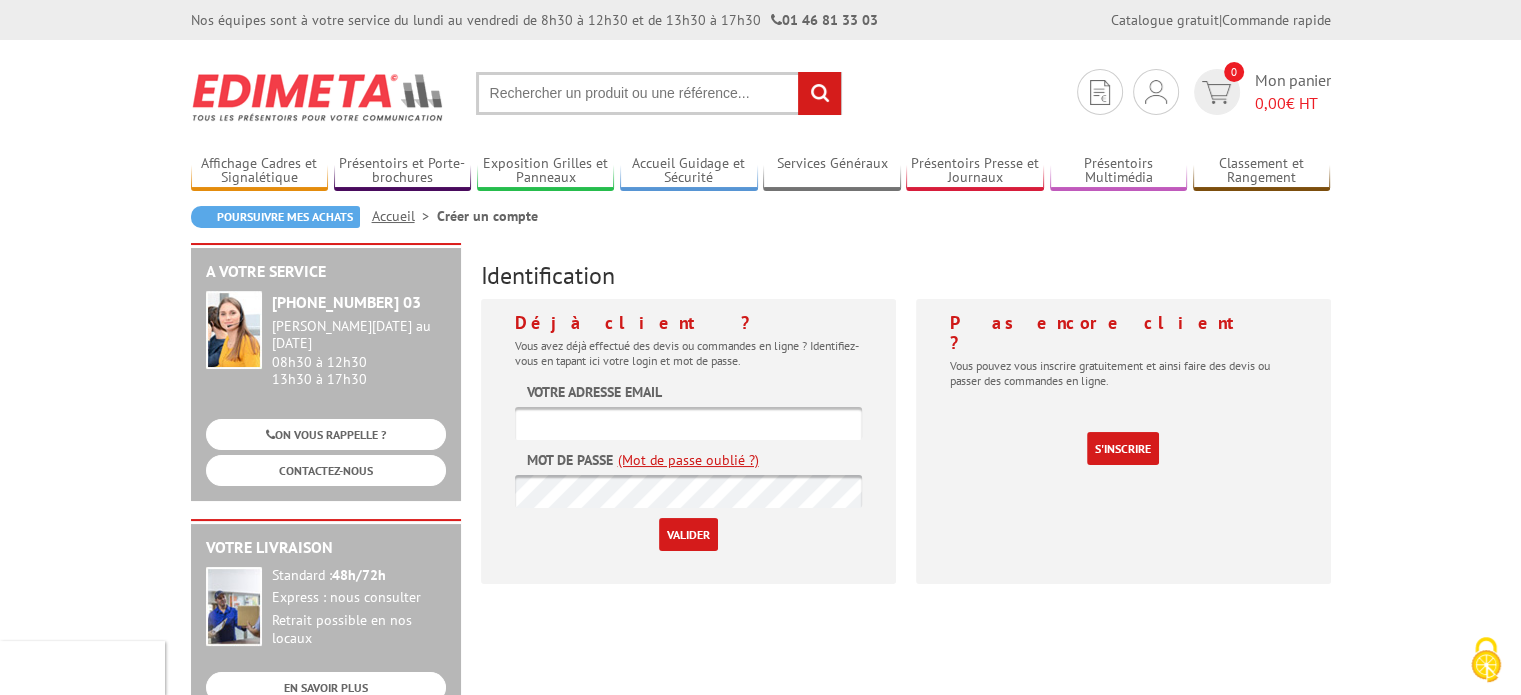 type on "[EMAIL_ADDRESS][DOMAIN_NAME]" 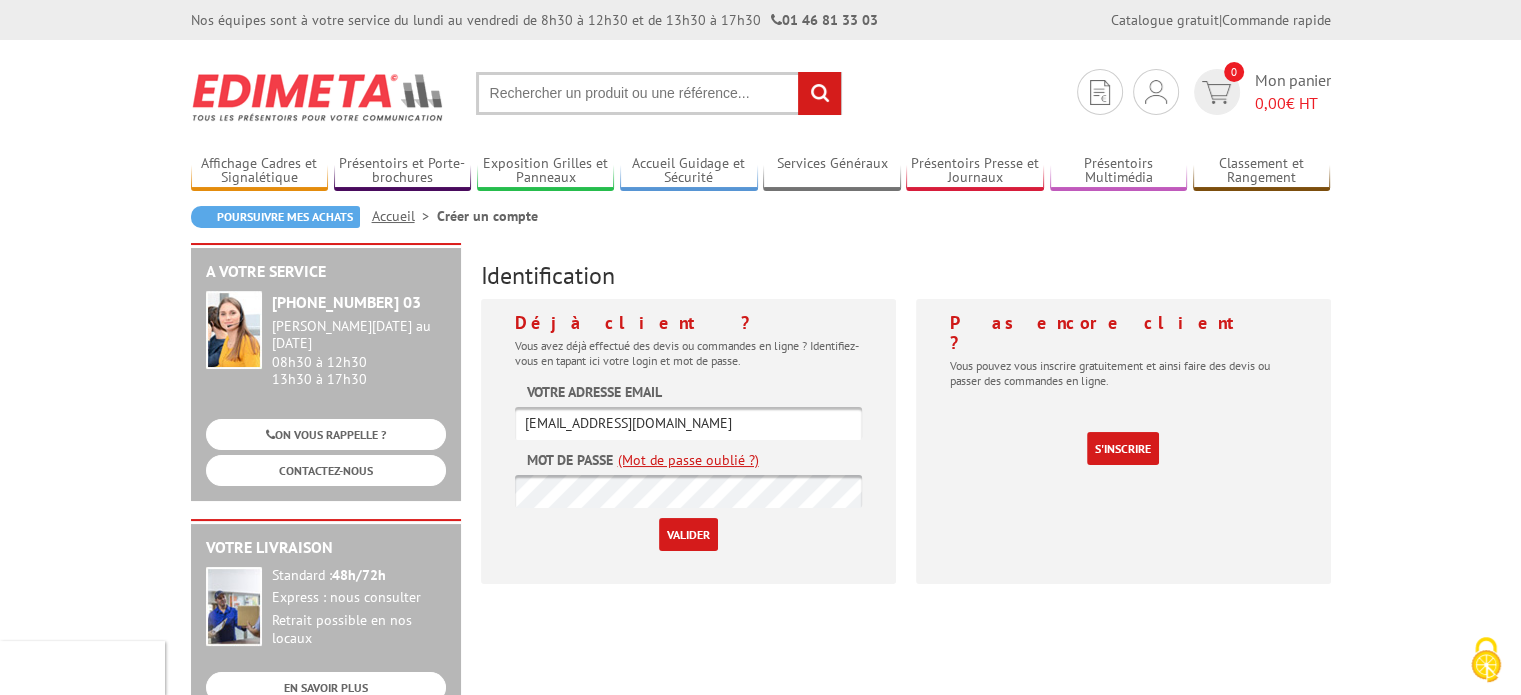 click on "Valider" at bounding box center [688, 534] 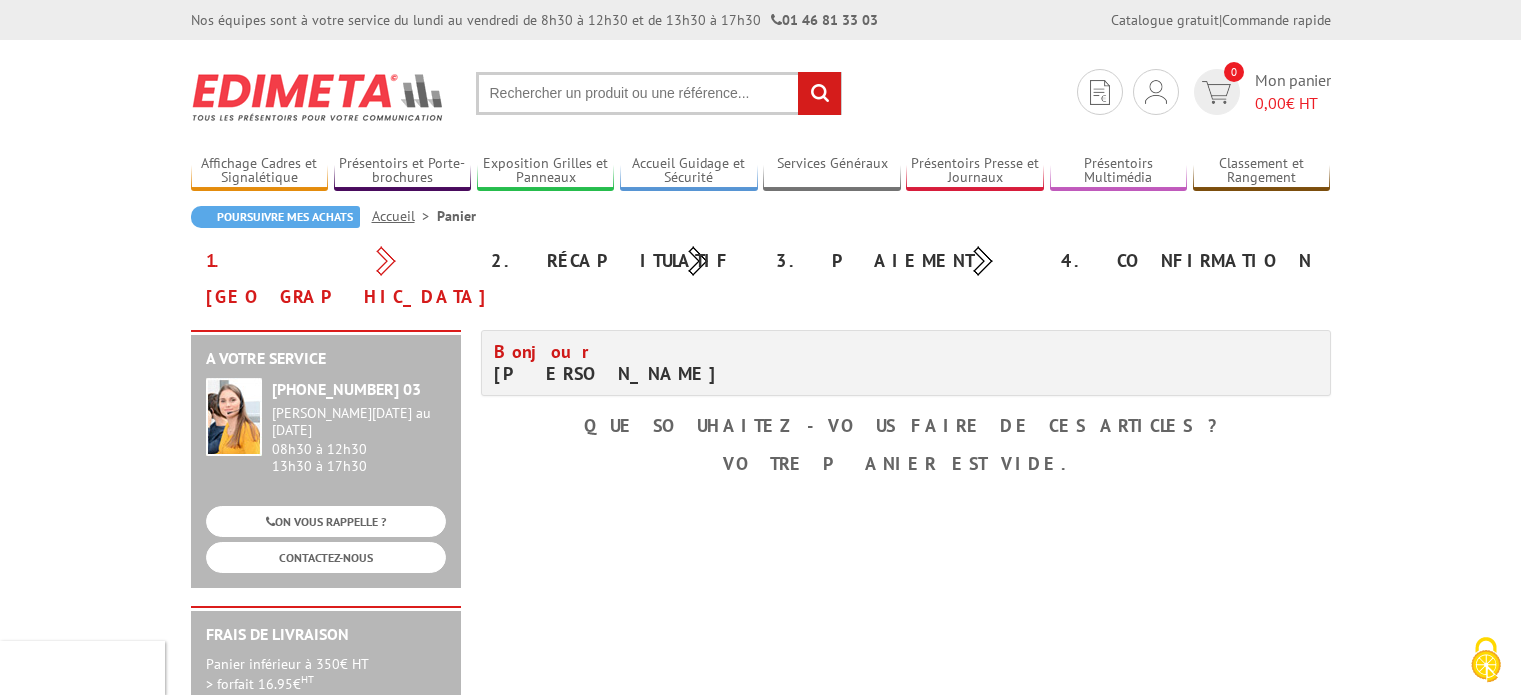 scroll, scrollTop: 0, scrollLeft: 0, axis: both 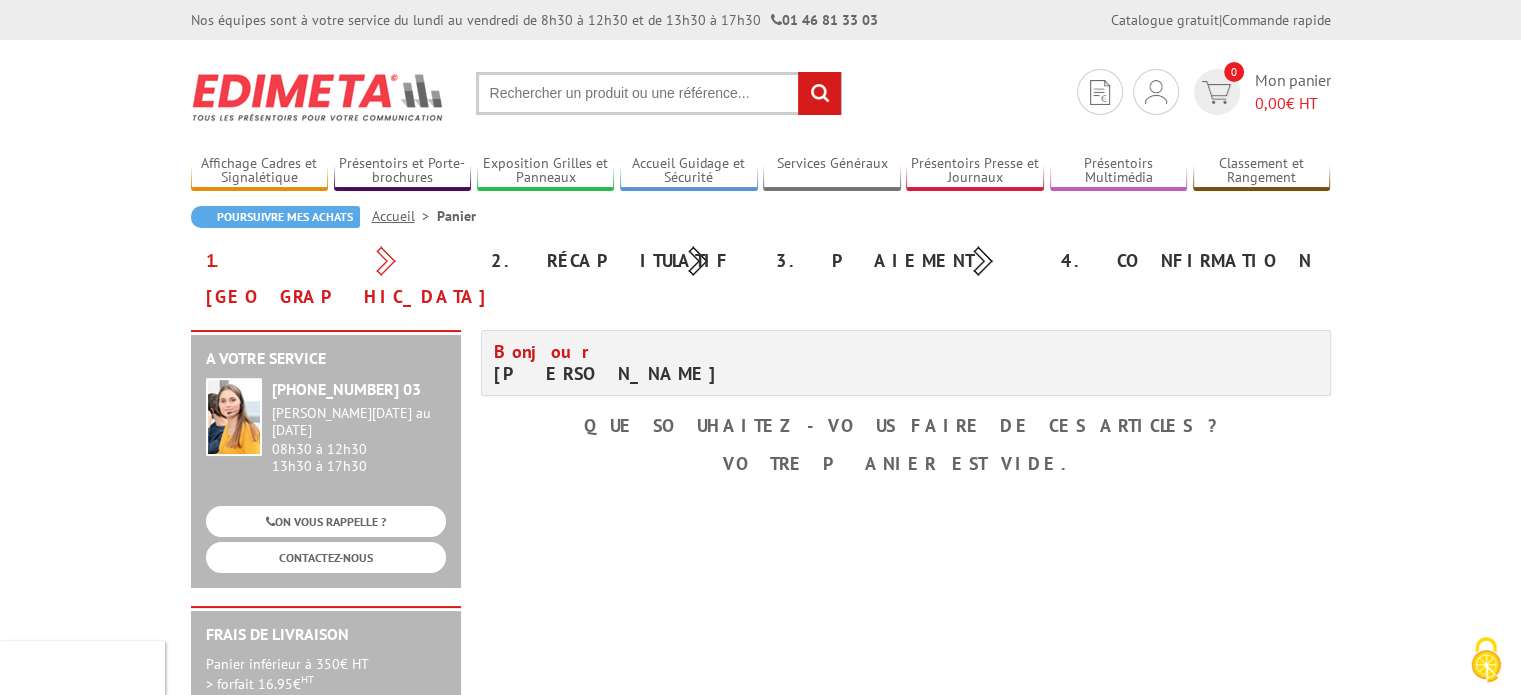 click at bounding box center (659, 93) 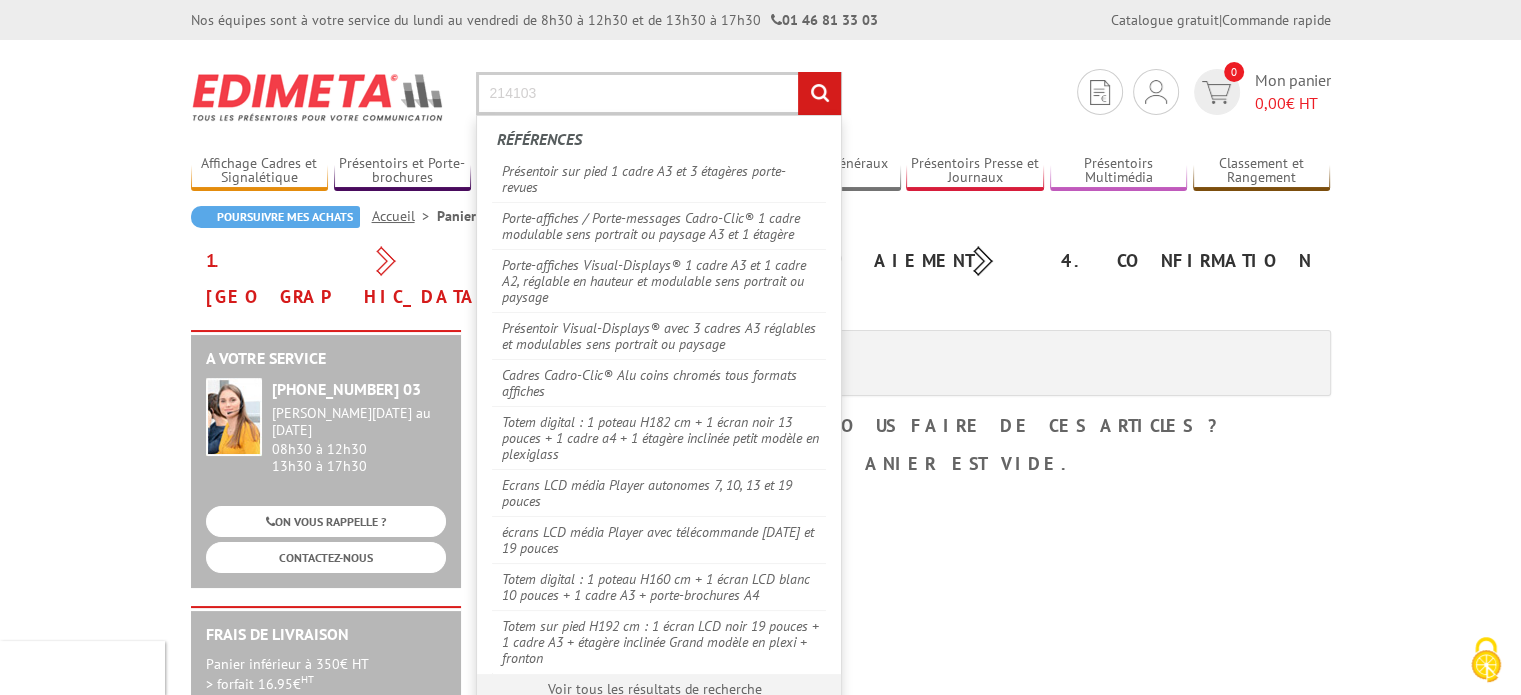 type on "214103" 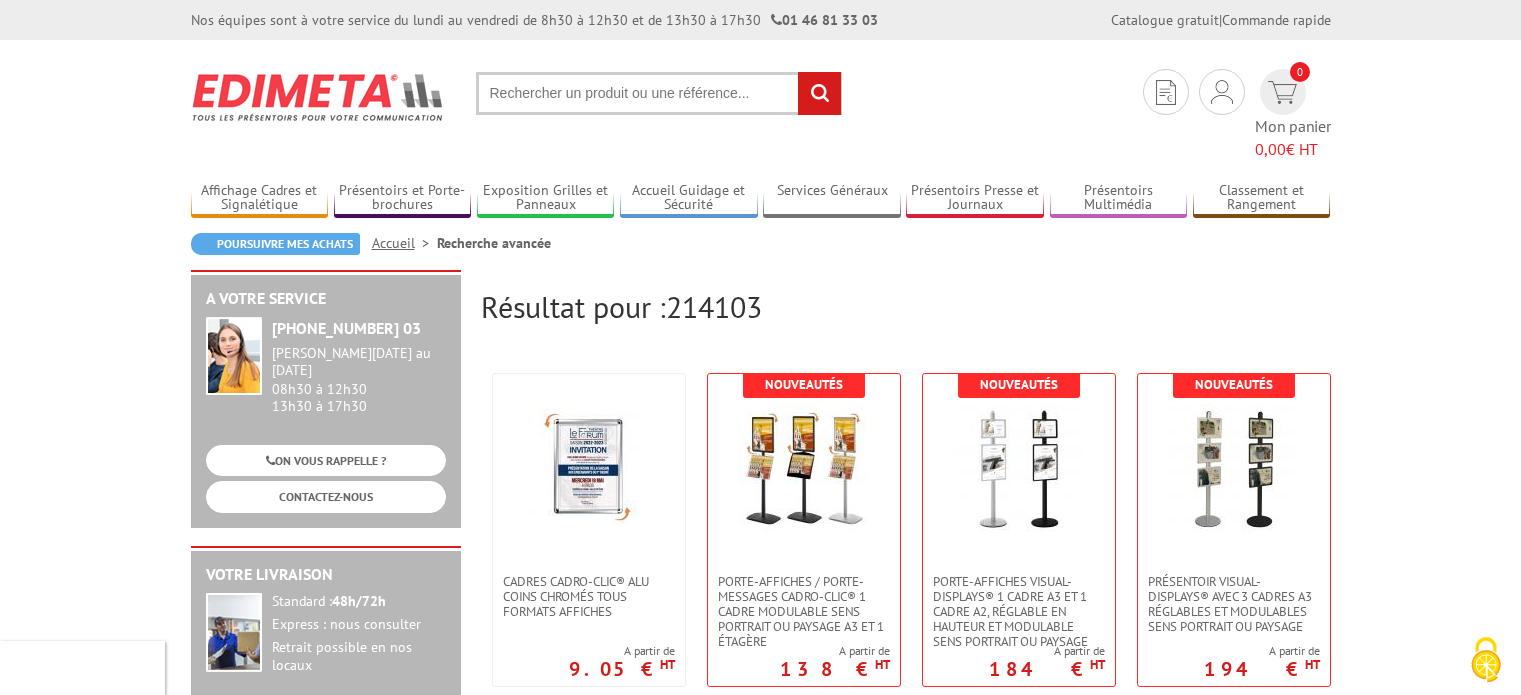scroll, scrollTop: 0, scrollLeft: 0, axis: both 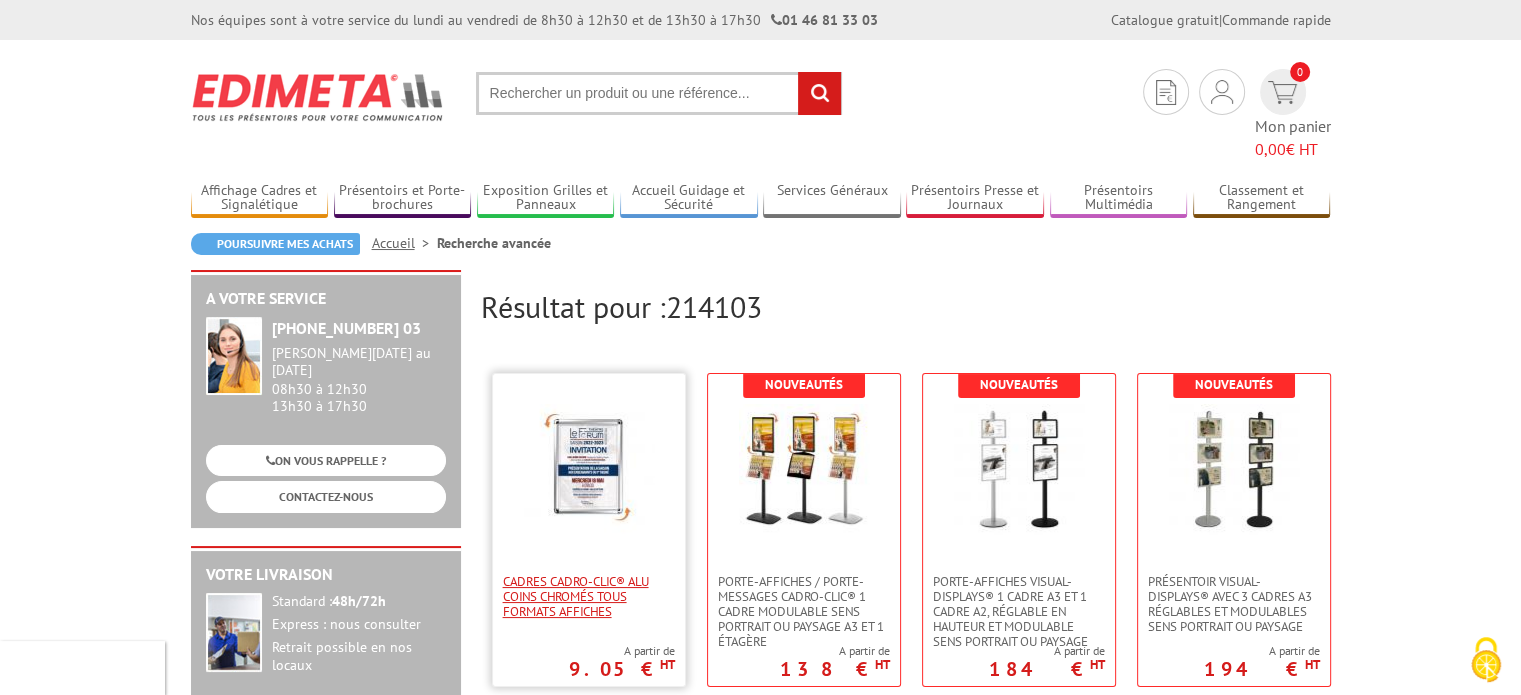 click on "Cadres Cadro-Clic® Alu coins chromés tous formats affiches" at bounding box center [589, 596] 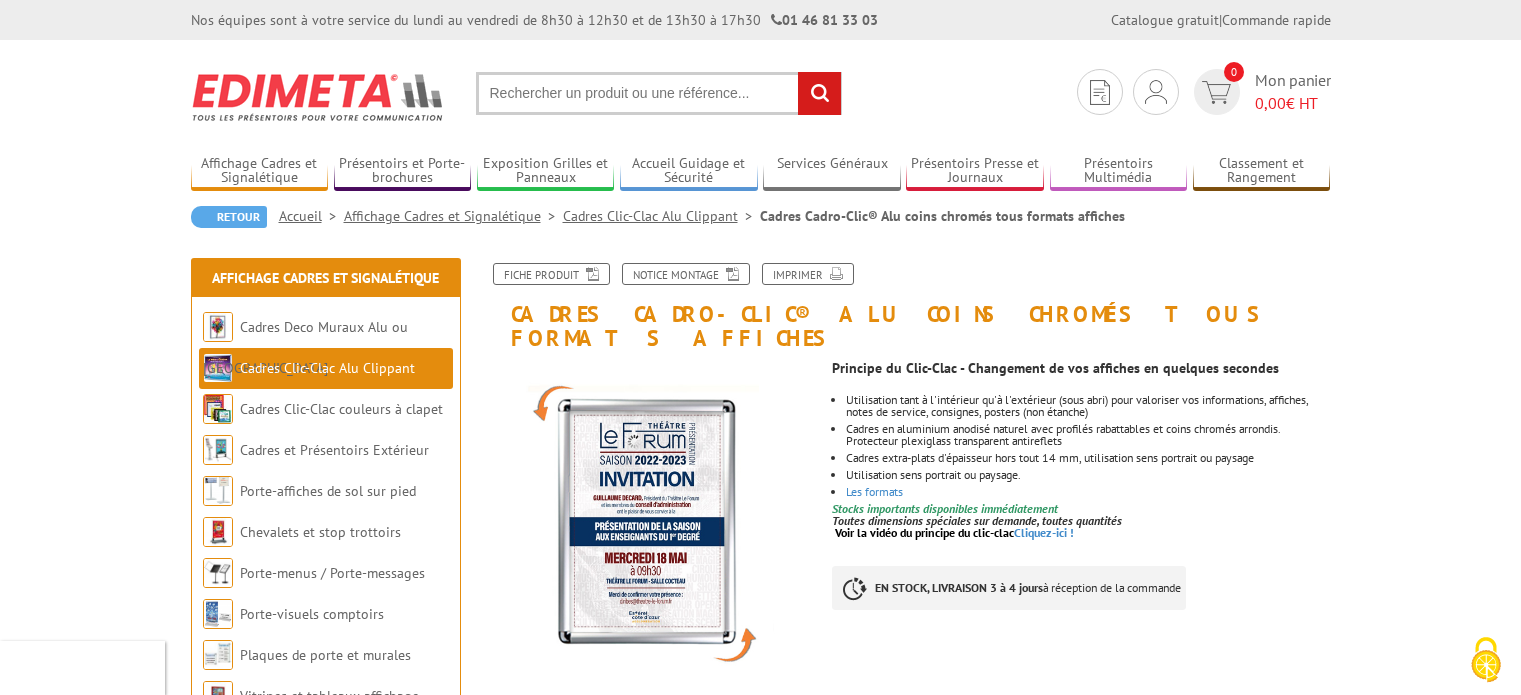 scroll, scrollTop: 0, scrollLeft: 0, axis: both 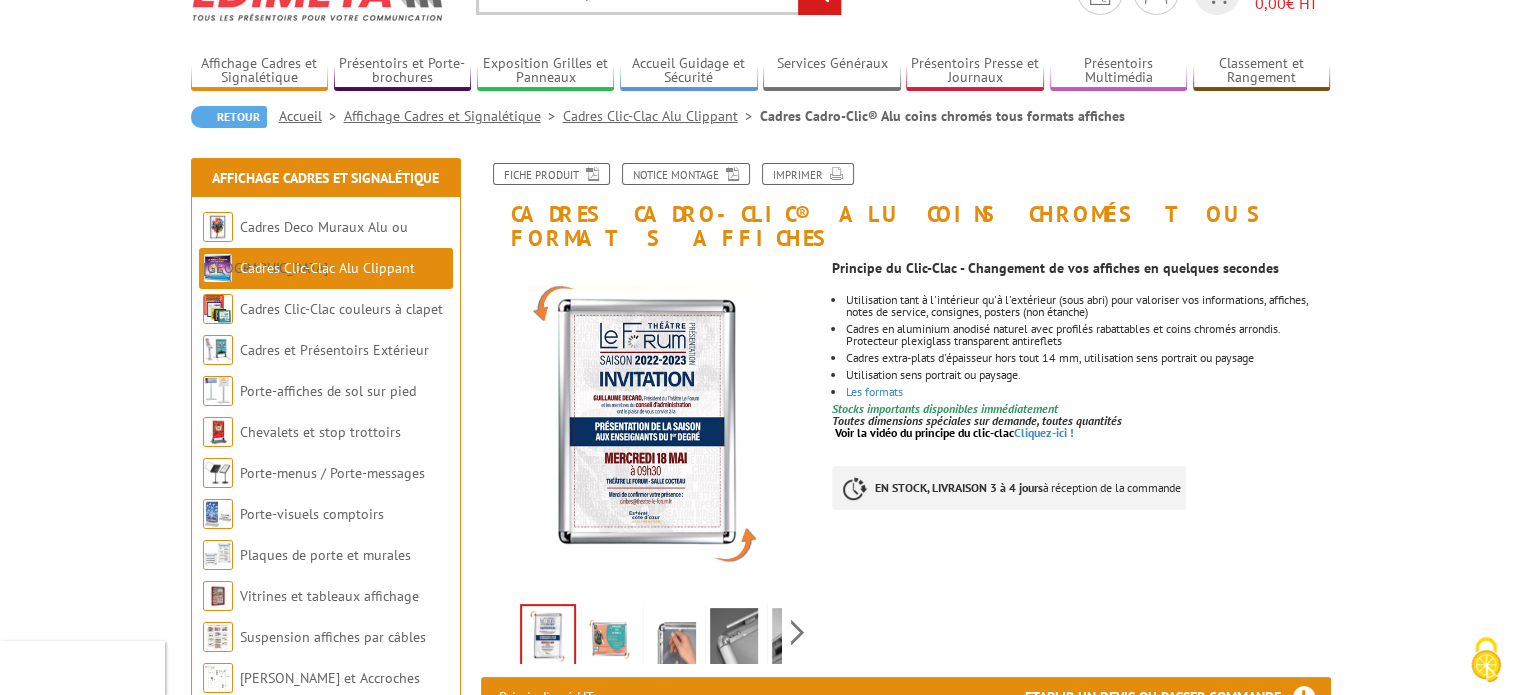 click on "Cadres Cadro-Clic® Alu coins chromés tous formats affiches" at bounding box center [942, 116] 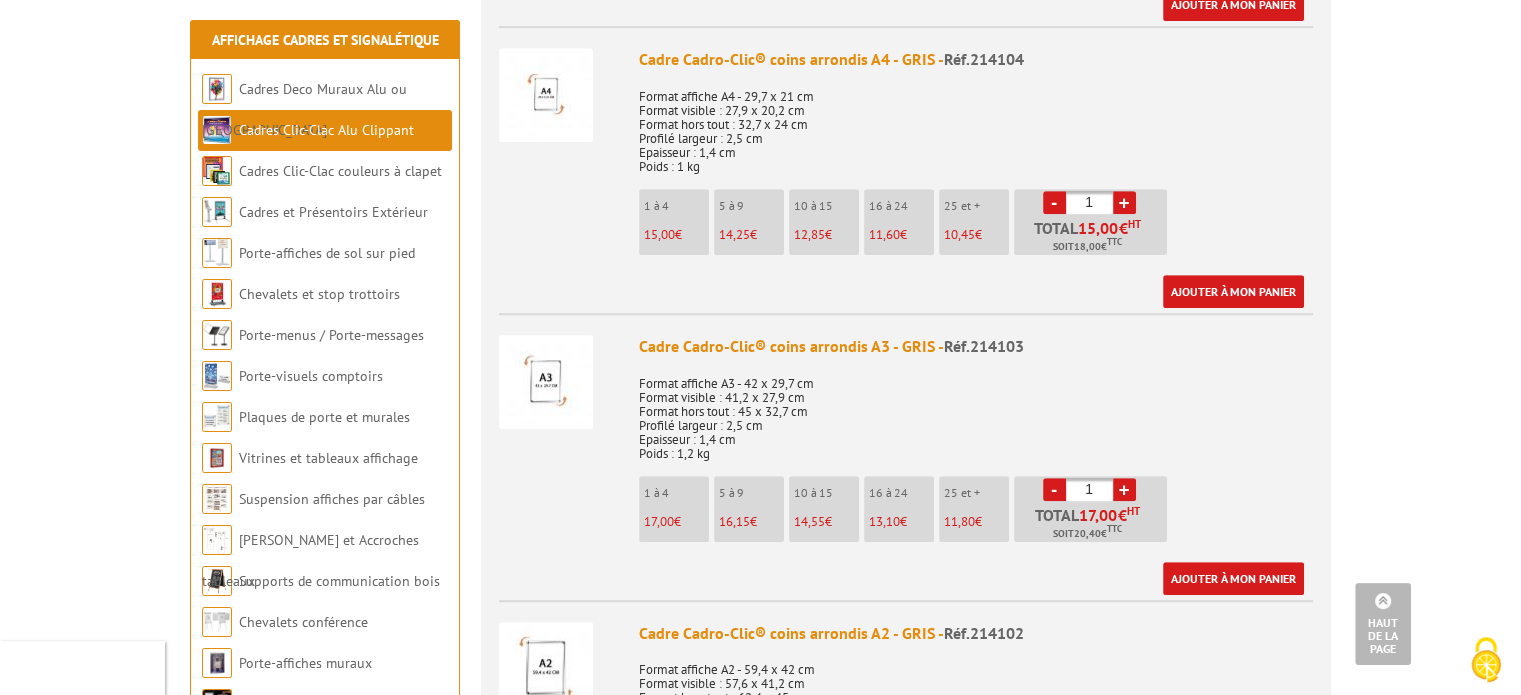 scroll, scrollTop: 1100, scrollLeft: 0, axis: vertical 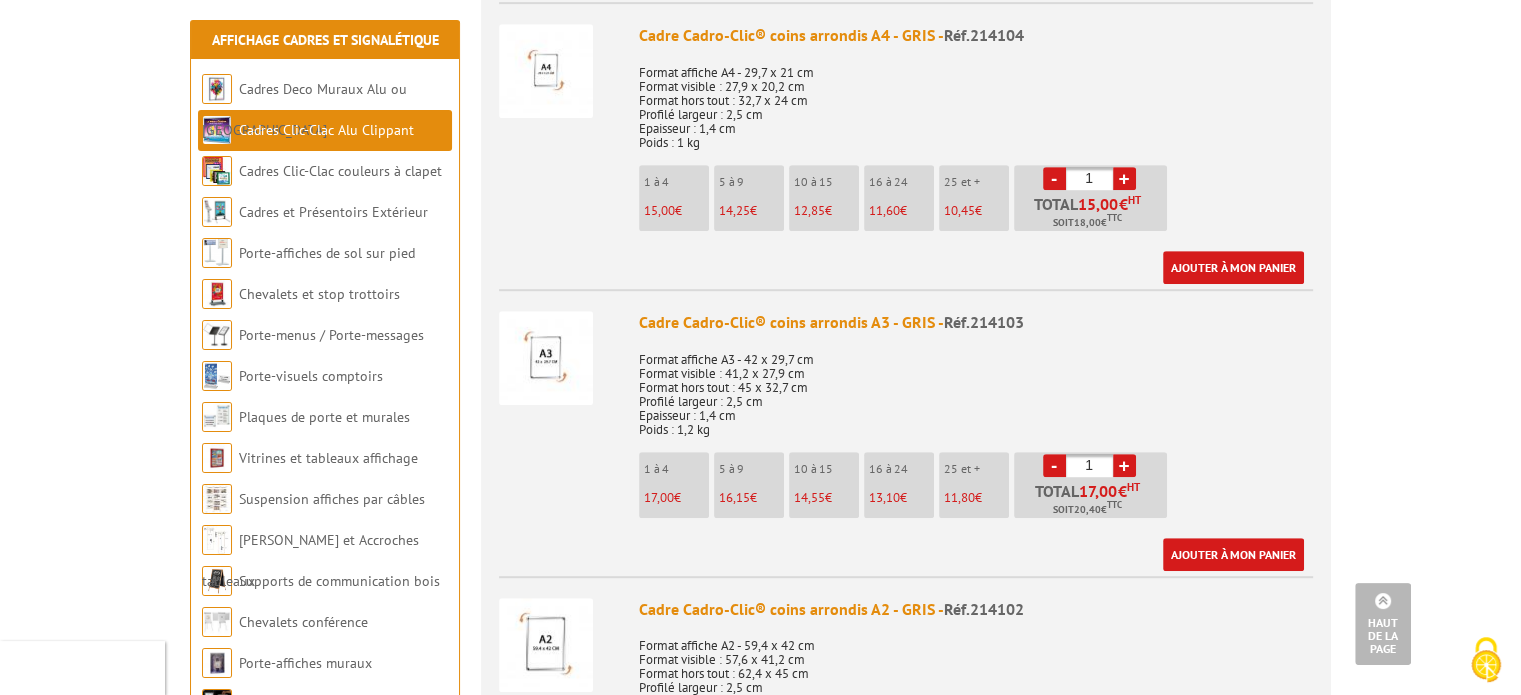 click on "+" at bounding box center [1124, 465] 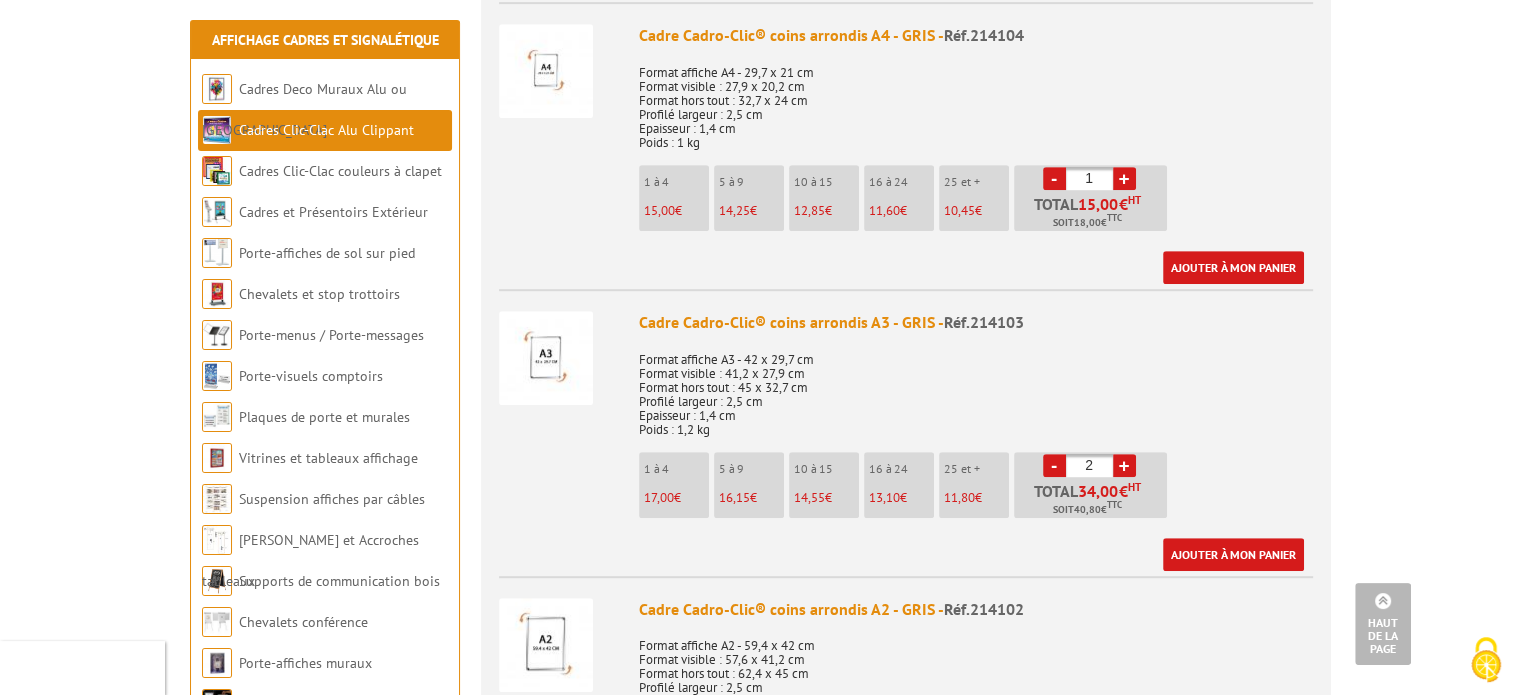click on "+" at bounding box center (1124, 465) 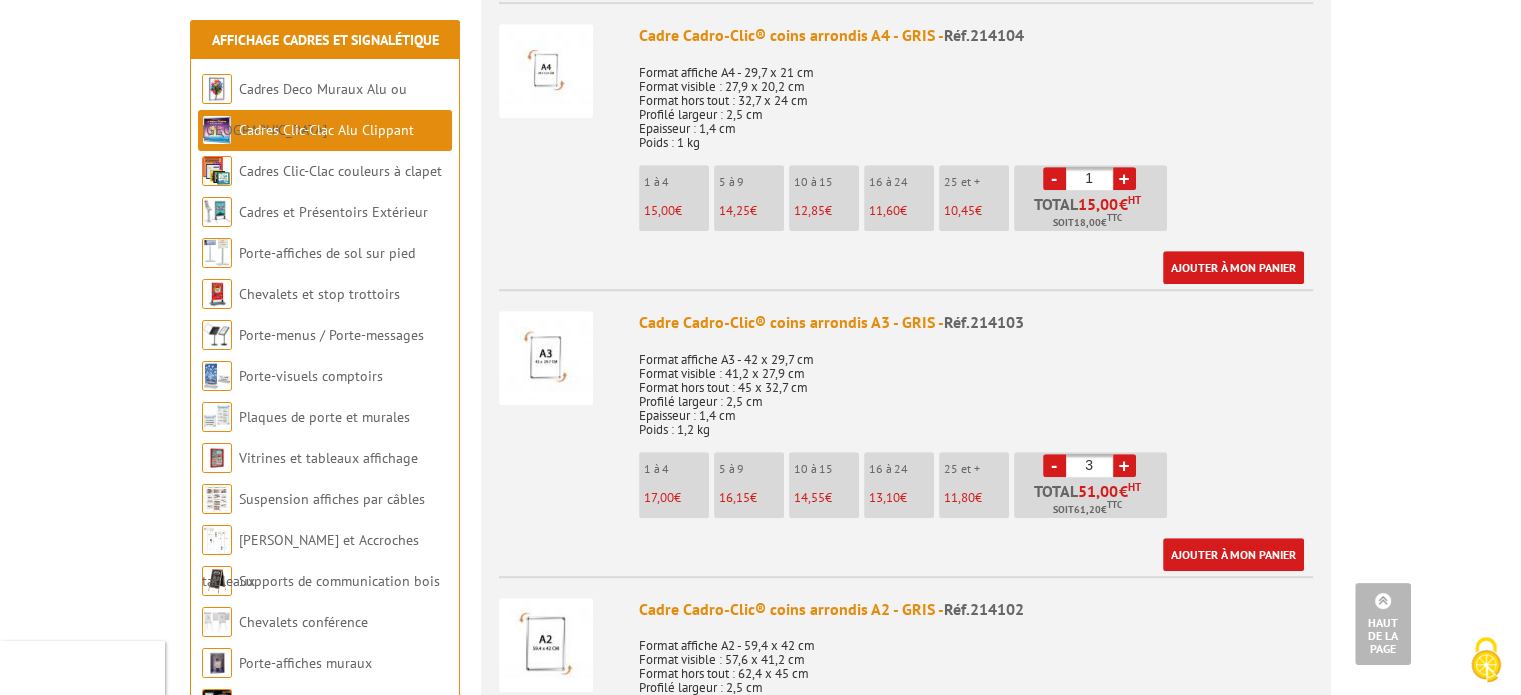 click on "+" at bounding box center [1124, 465] 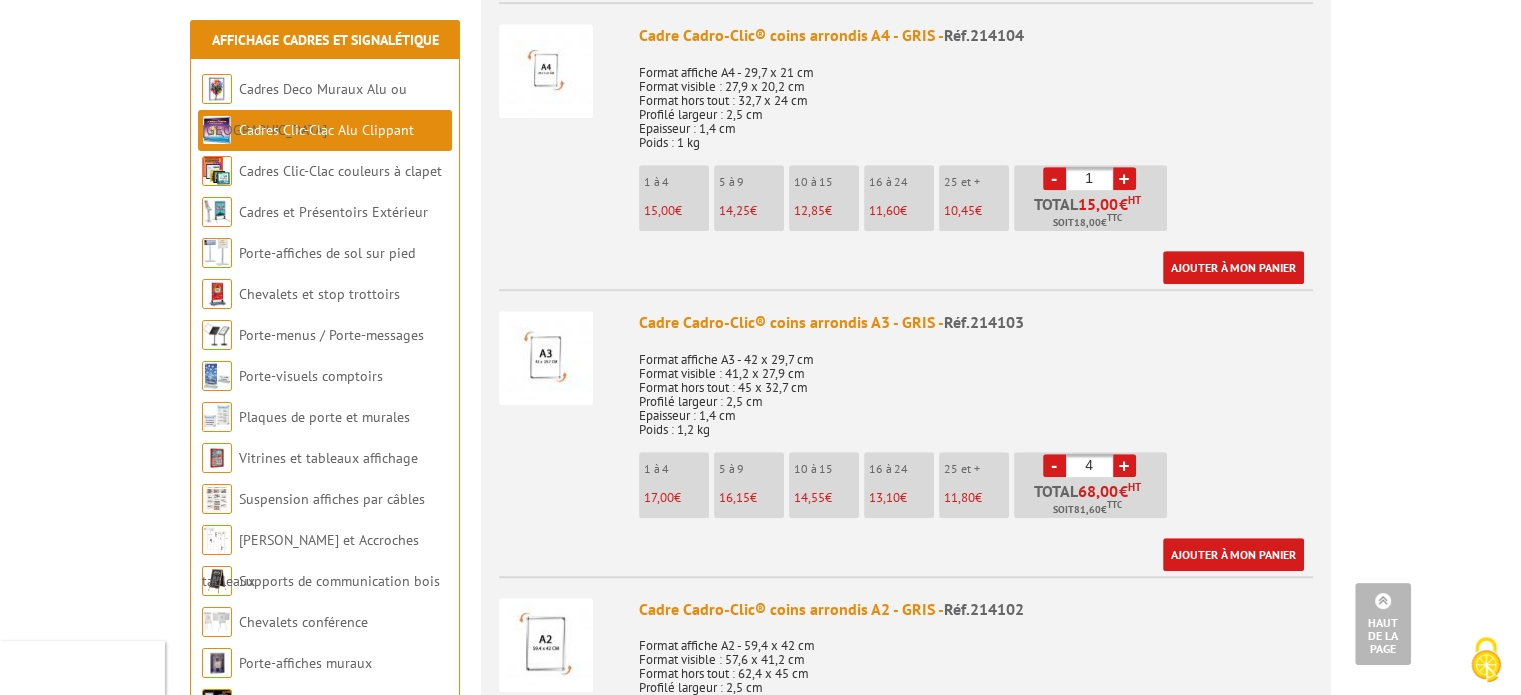 click on "+" at bounding box center [1124, 465] 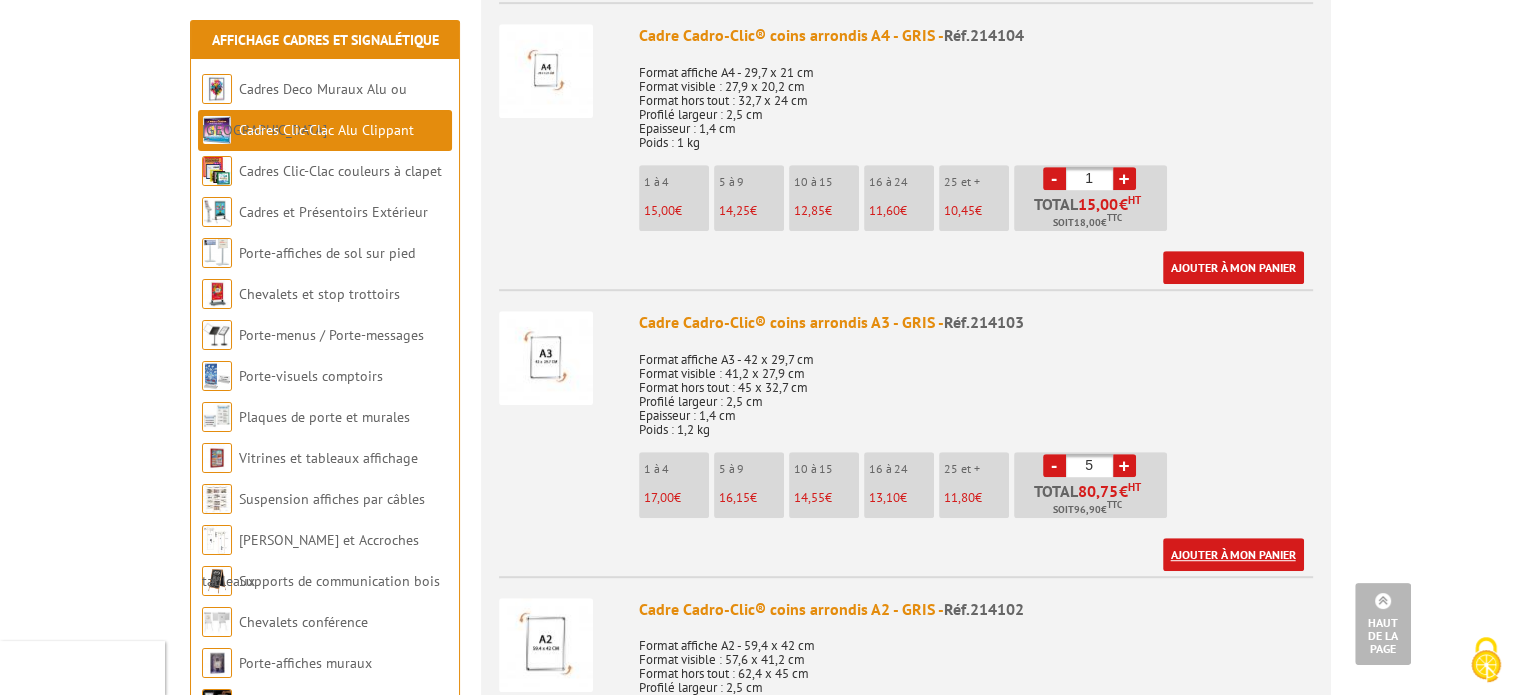 click on "Ajouter à mon panier" at bounding box center (1233, 554) 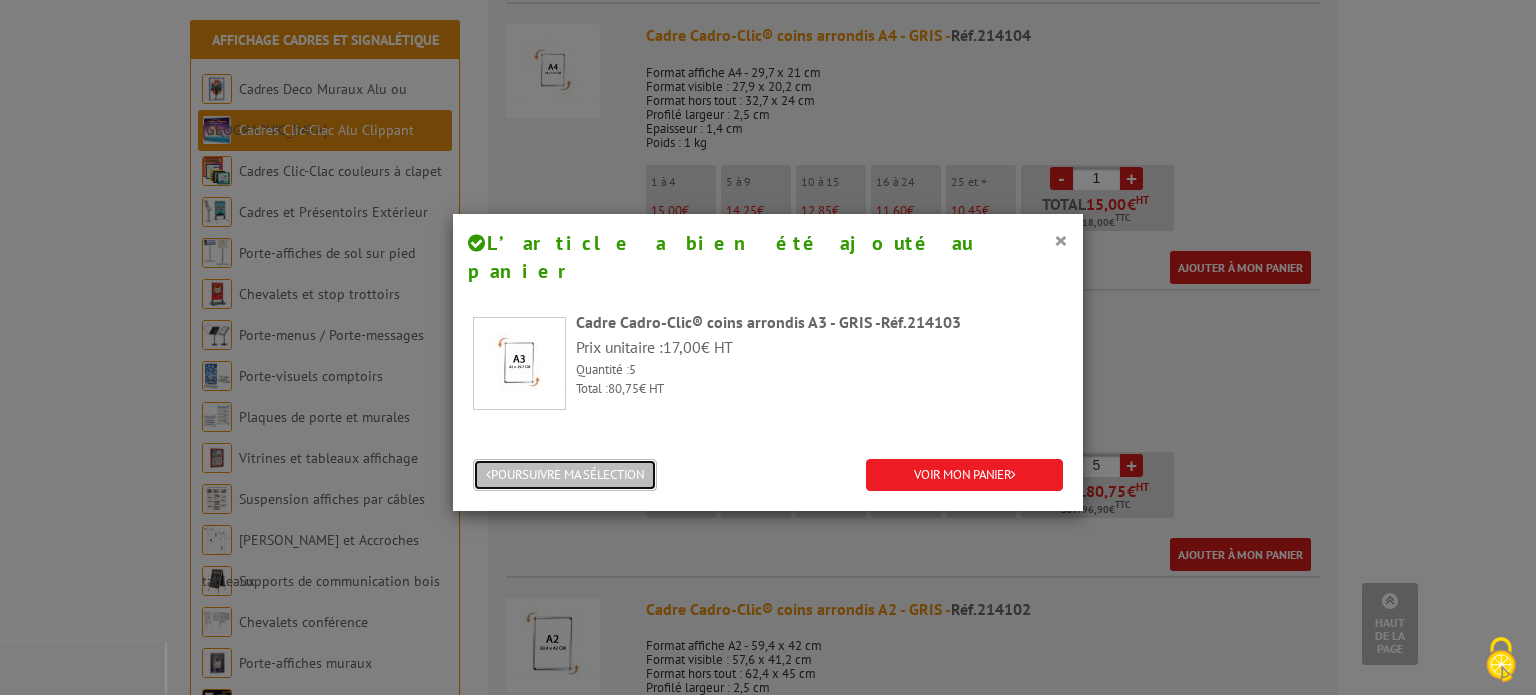 click on "POURSUIVRE MA SÉLECTION" at bounding box center [565, 475] 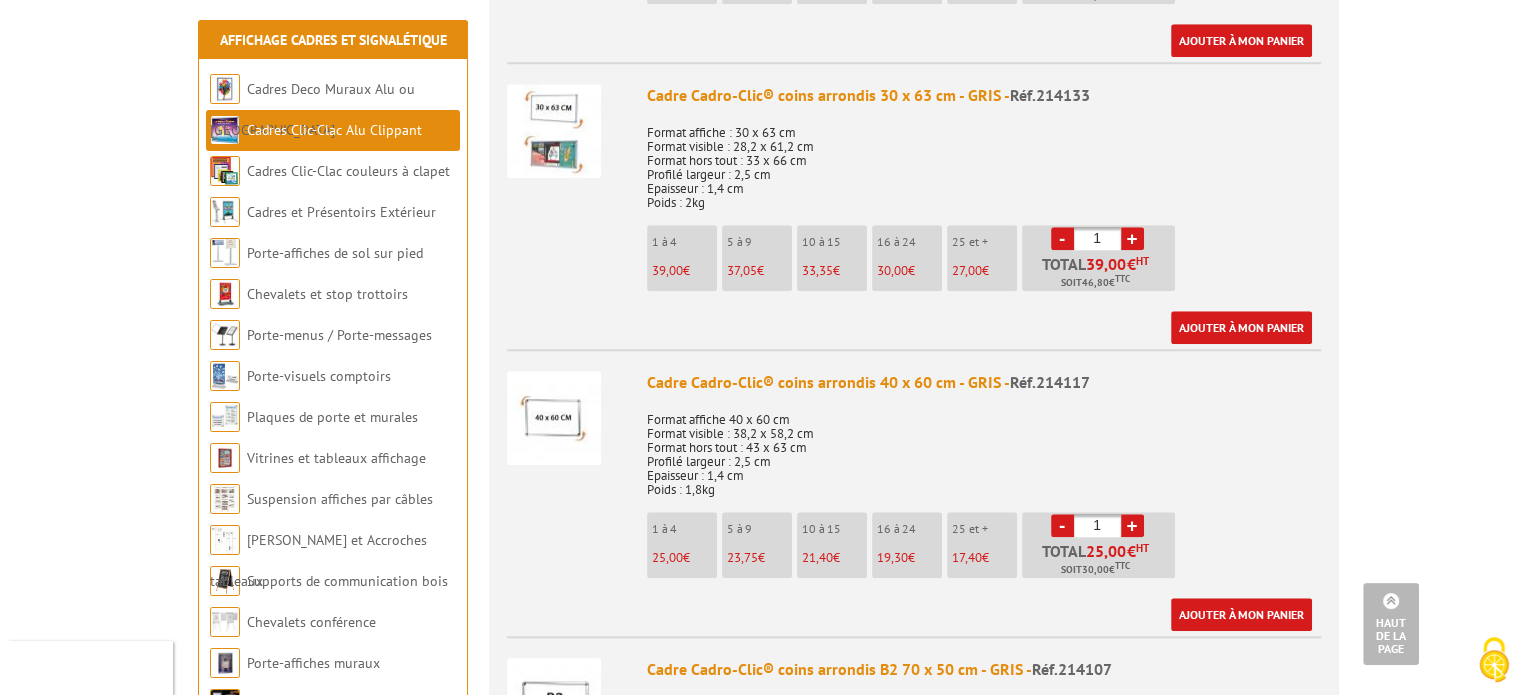 scroll, scrollTop: 2000, scrollLeft: 0, axis: vertical 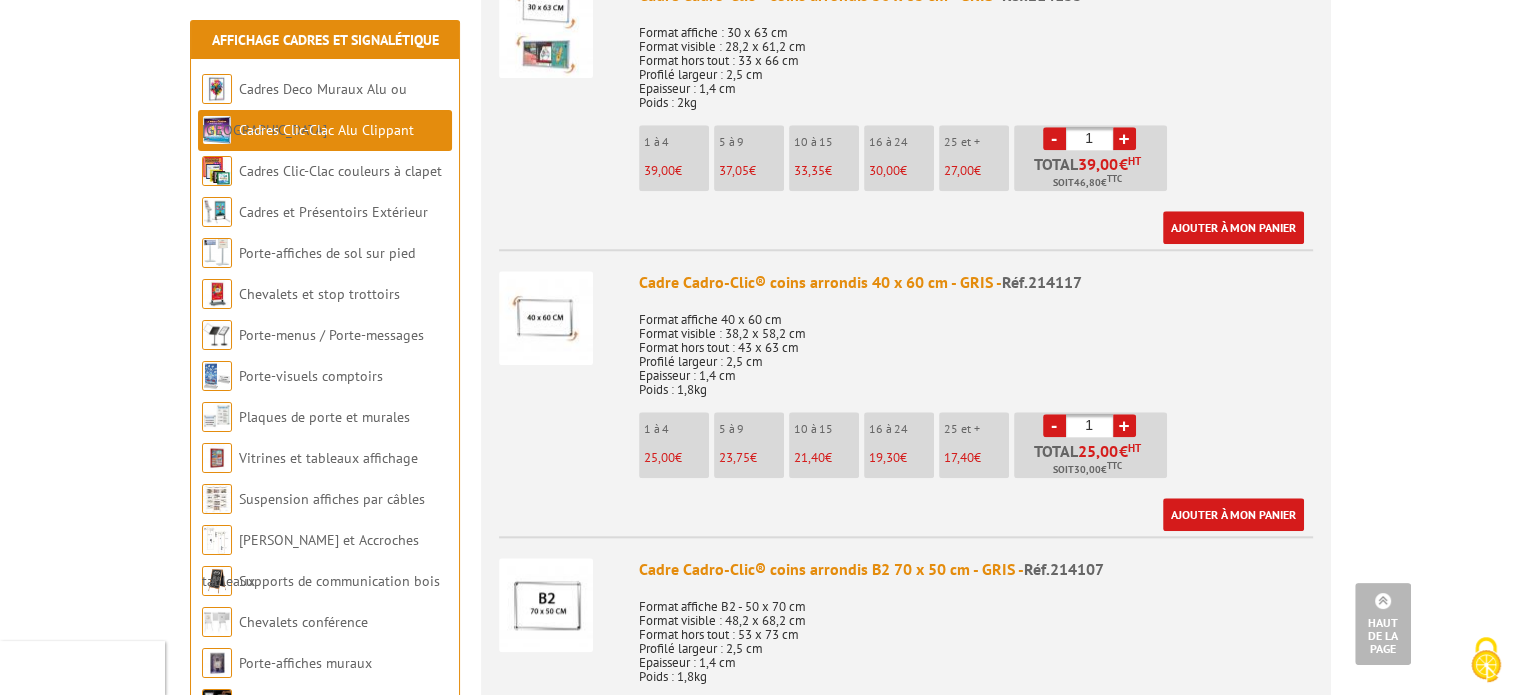 click on "+" at bounding box center [1124, 425] 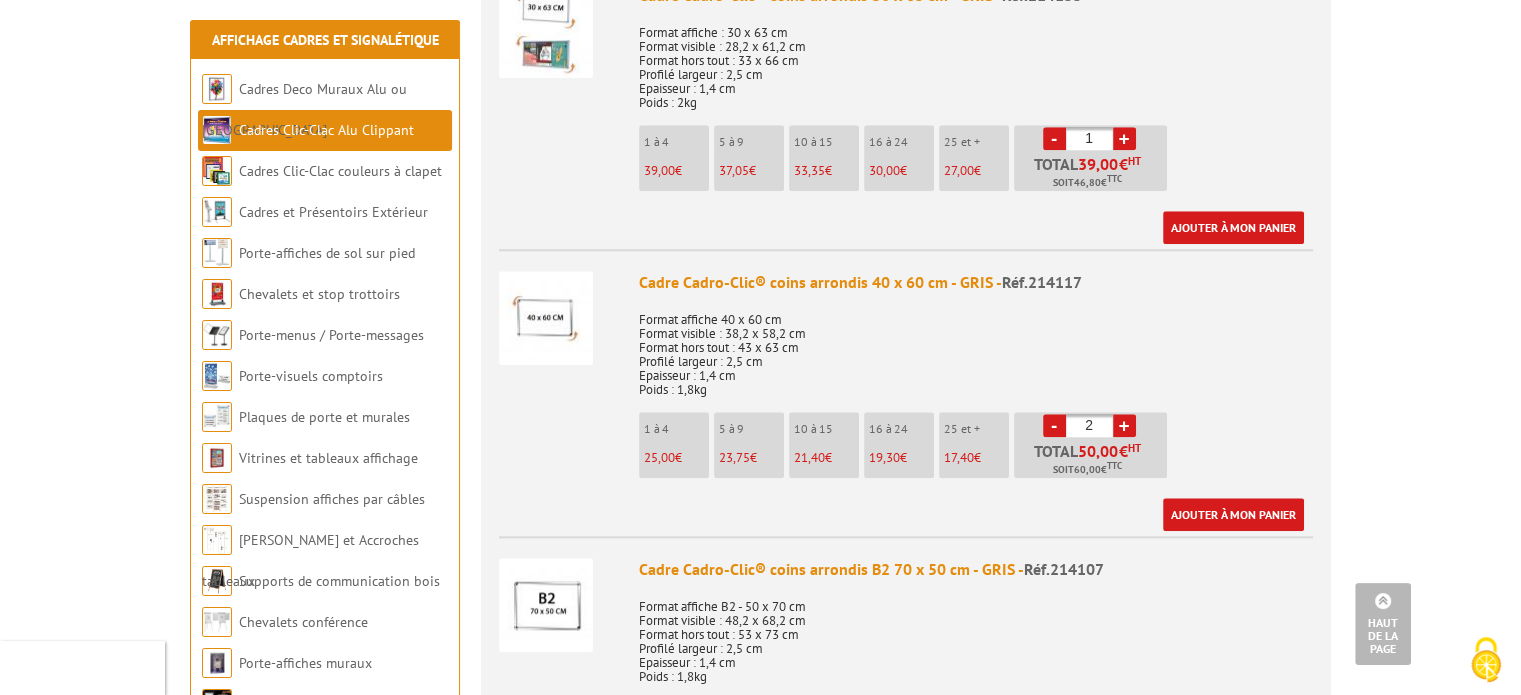 click on "+" at bounding box center (1124, 425) 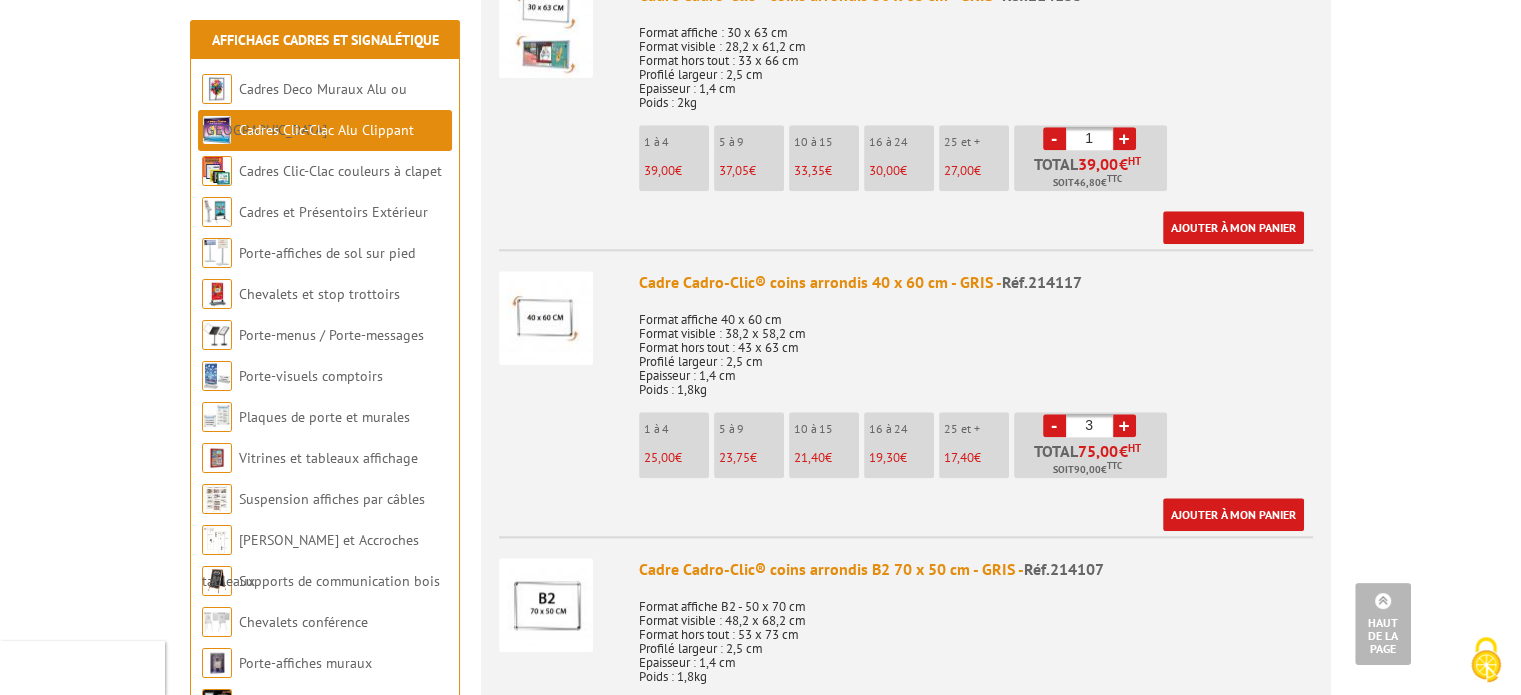 click on "+" at bounding box center [1124, 425] 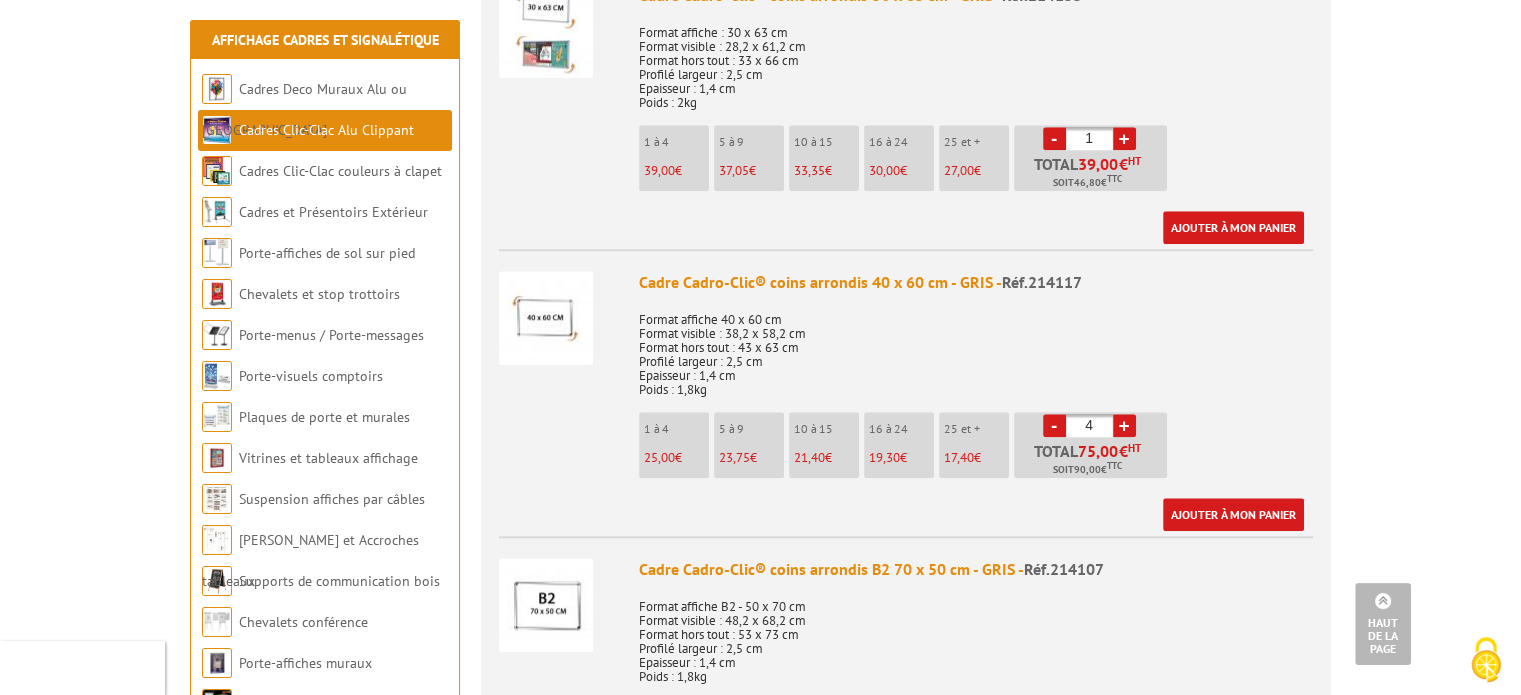click on "+" at bounding box center [1124, 425] 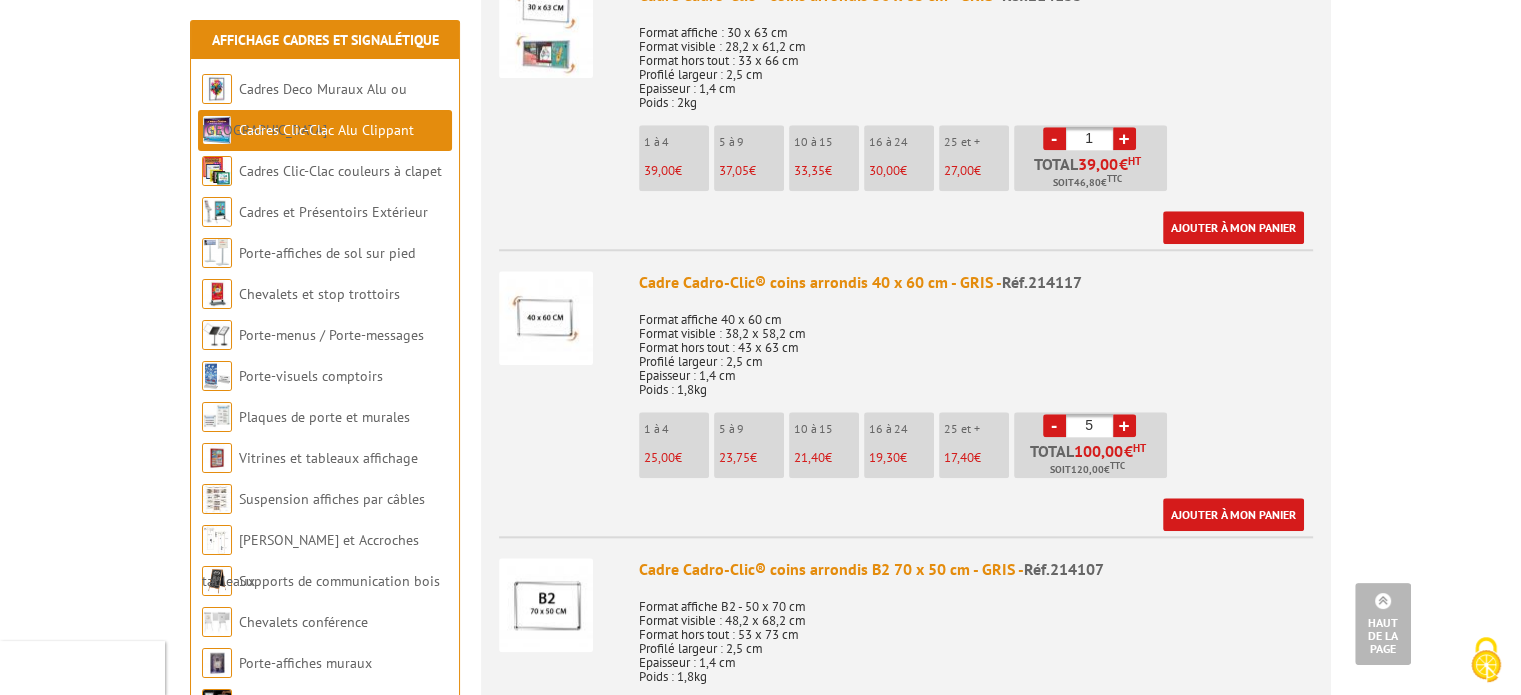 click on "+" at bounding box center [1124, 425] 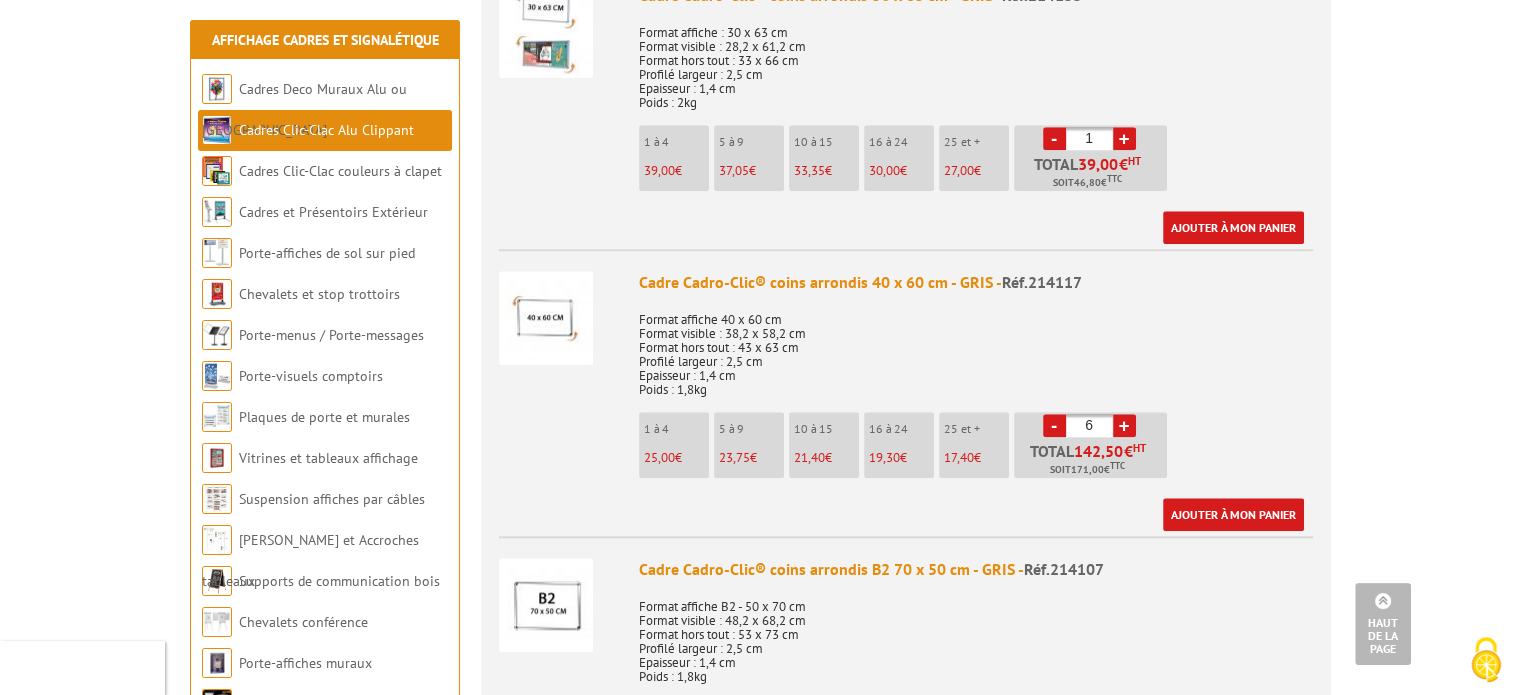 click on "-" at bounding box center [1054, 425] 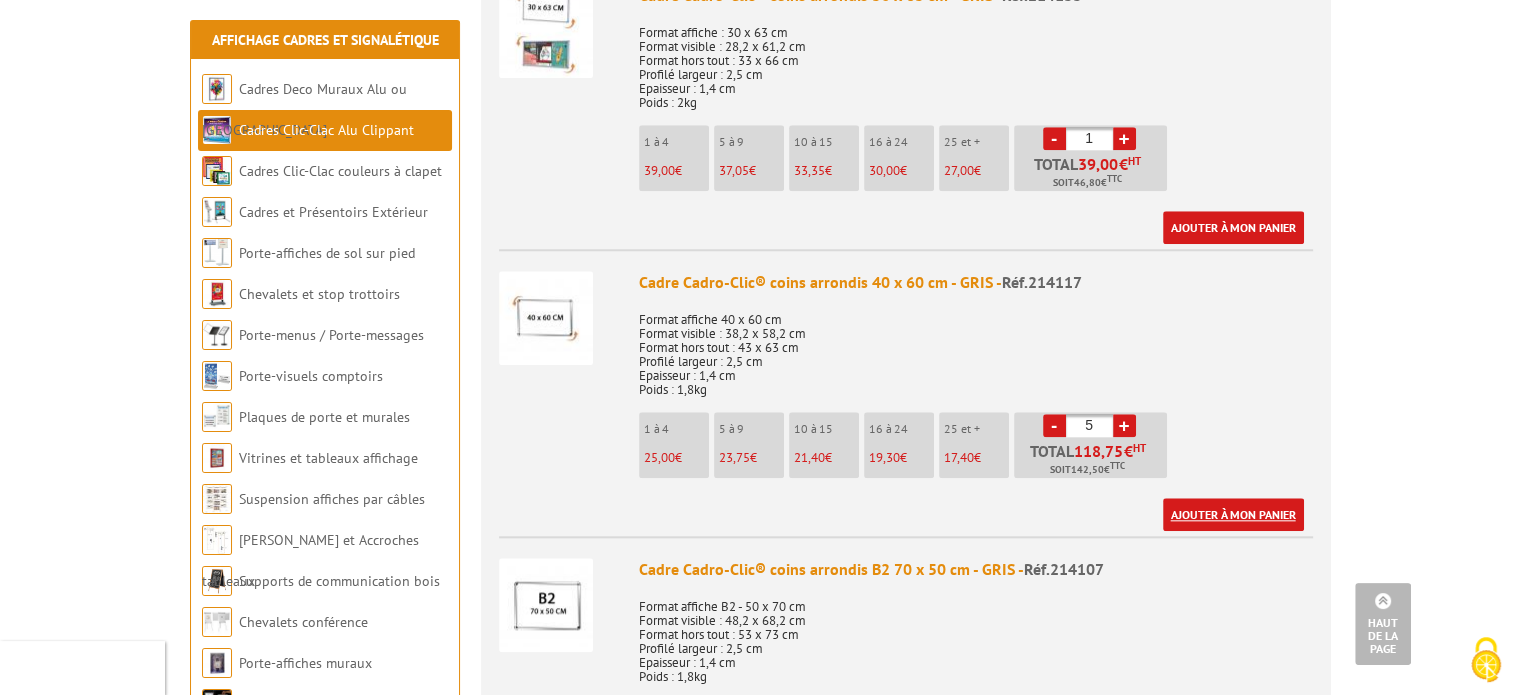 click on "Ajouter à mon panier" at bounding box center (1233, 514) 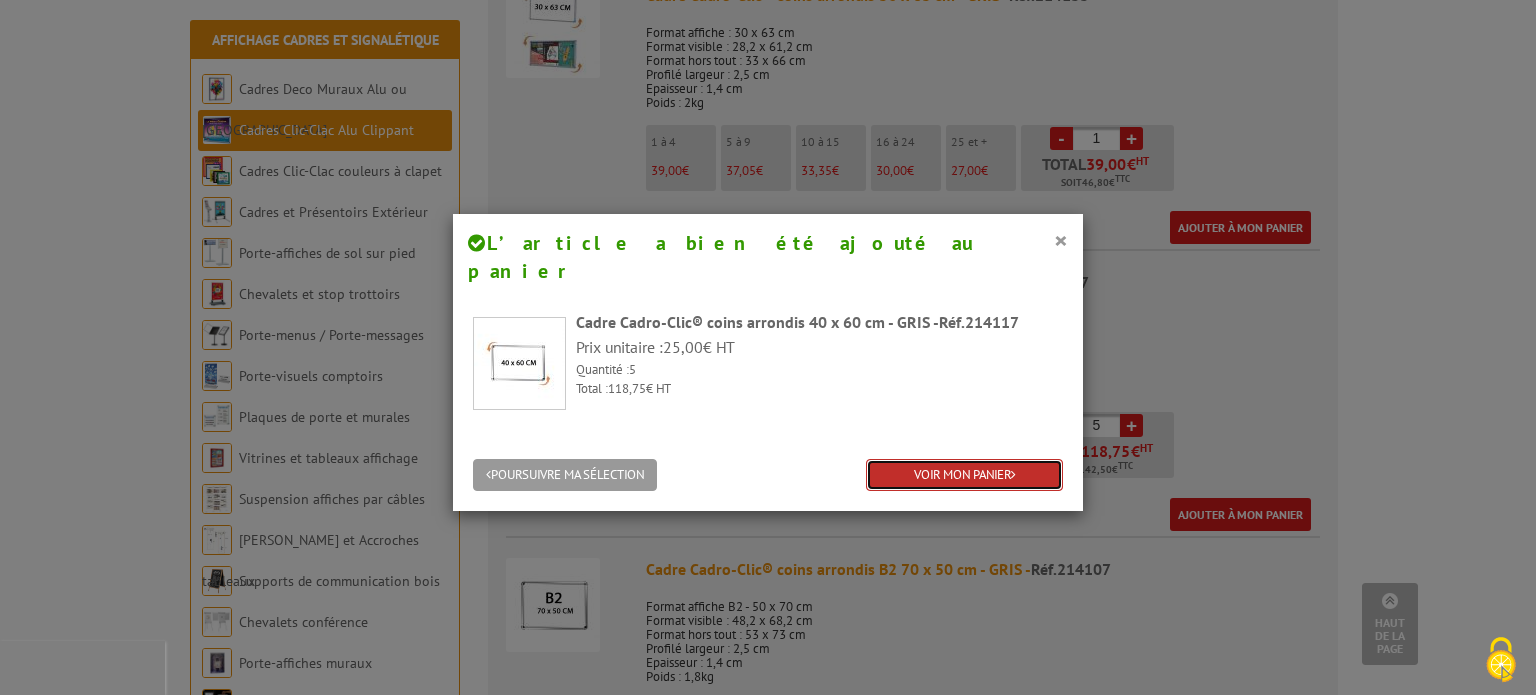 click on "VOIR MON PANIER" at bounding box center (964, 475) 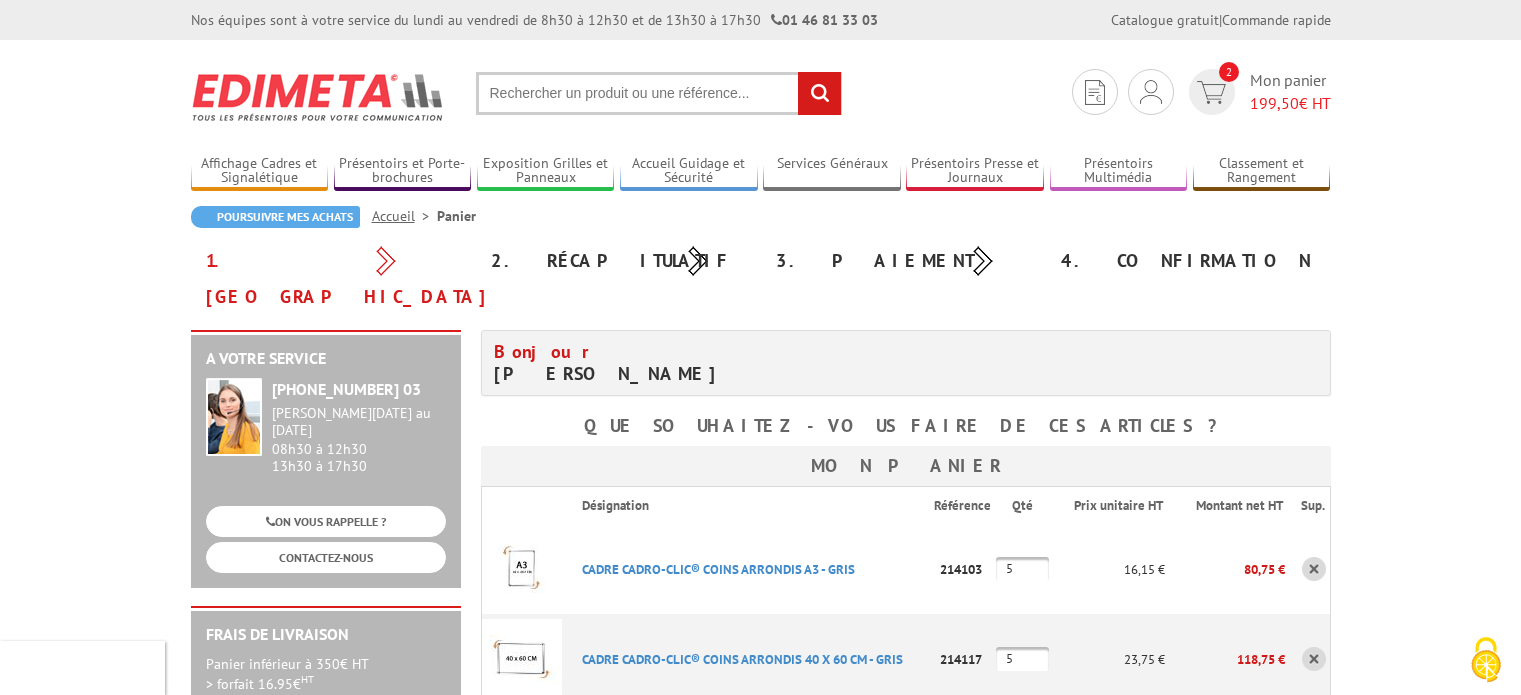 scroll, scrollTop: 0, scrollLeft: 0, axis: both 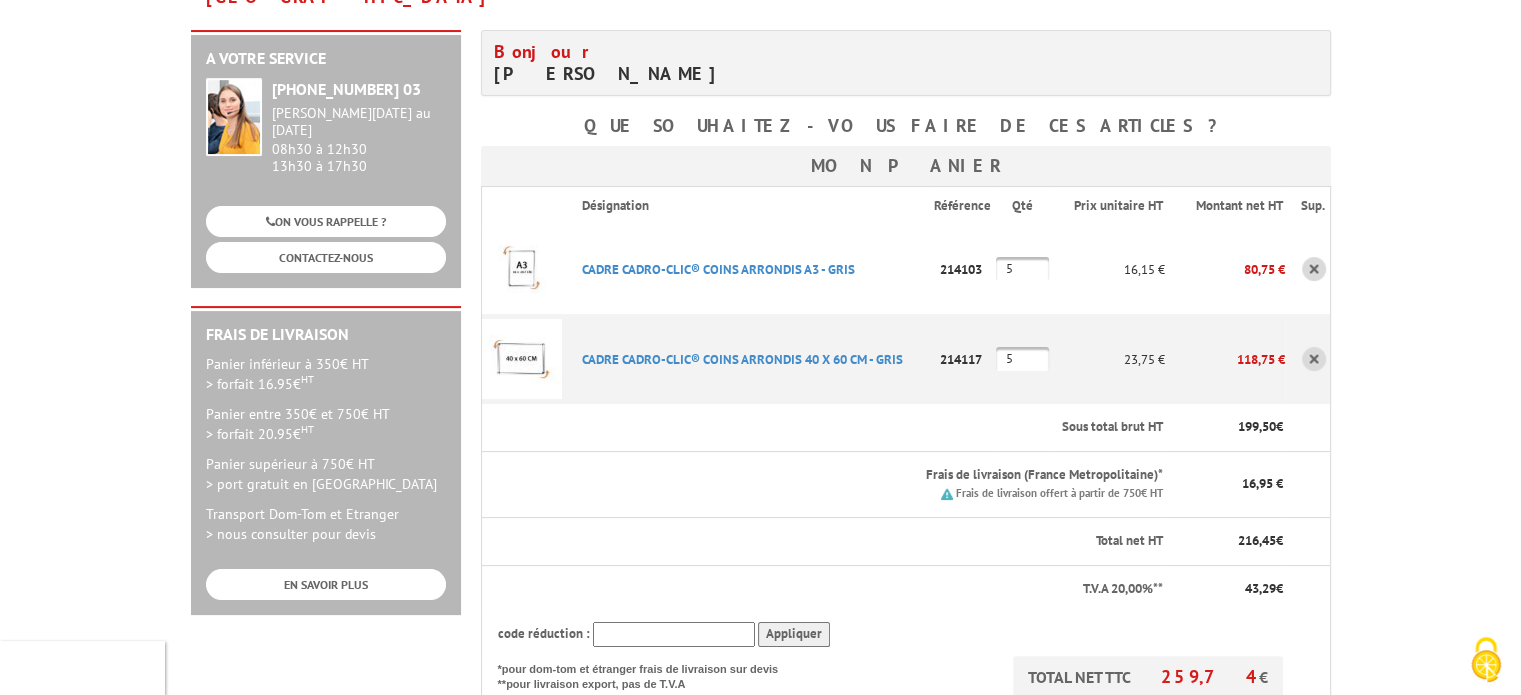click at bounding box center (674, 634) 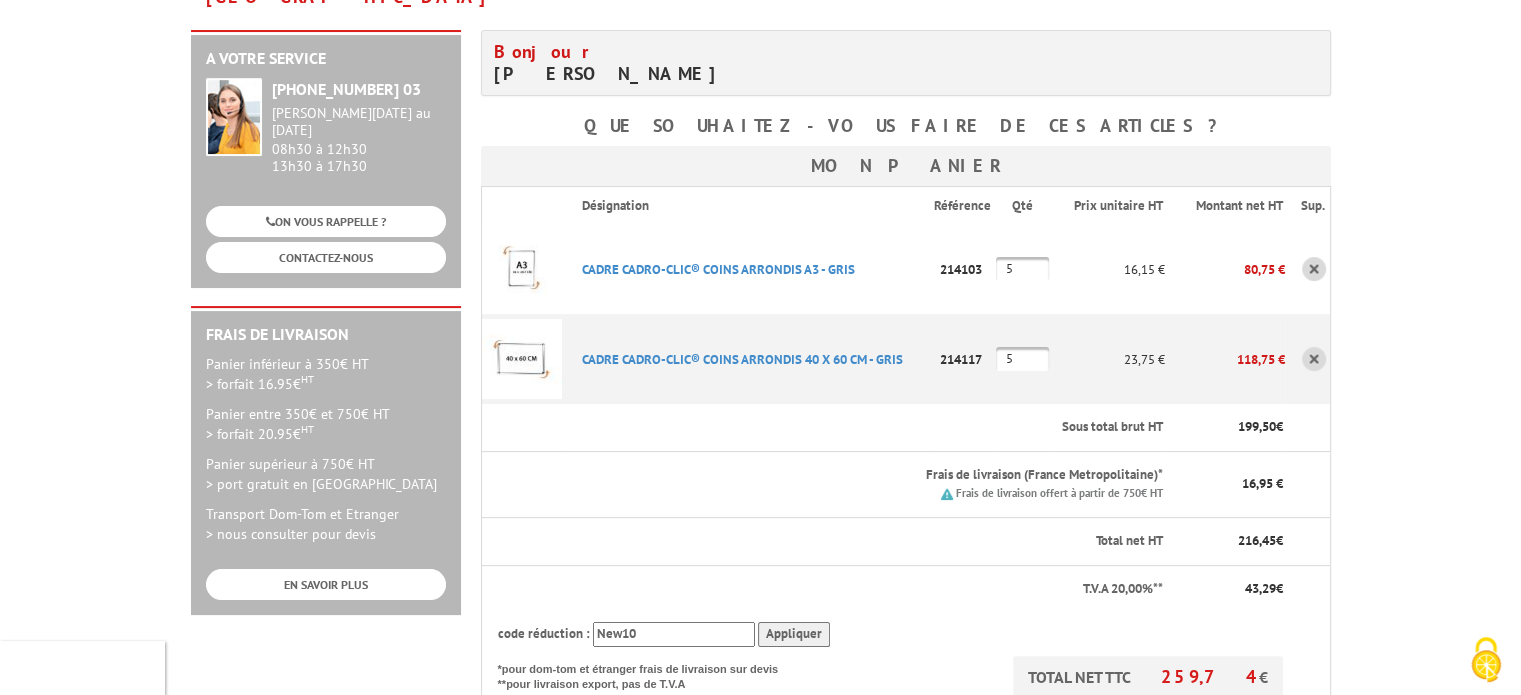 type on "New10" 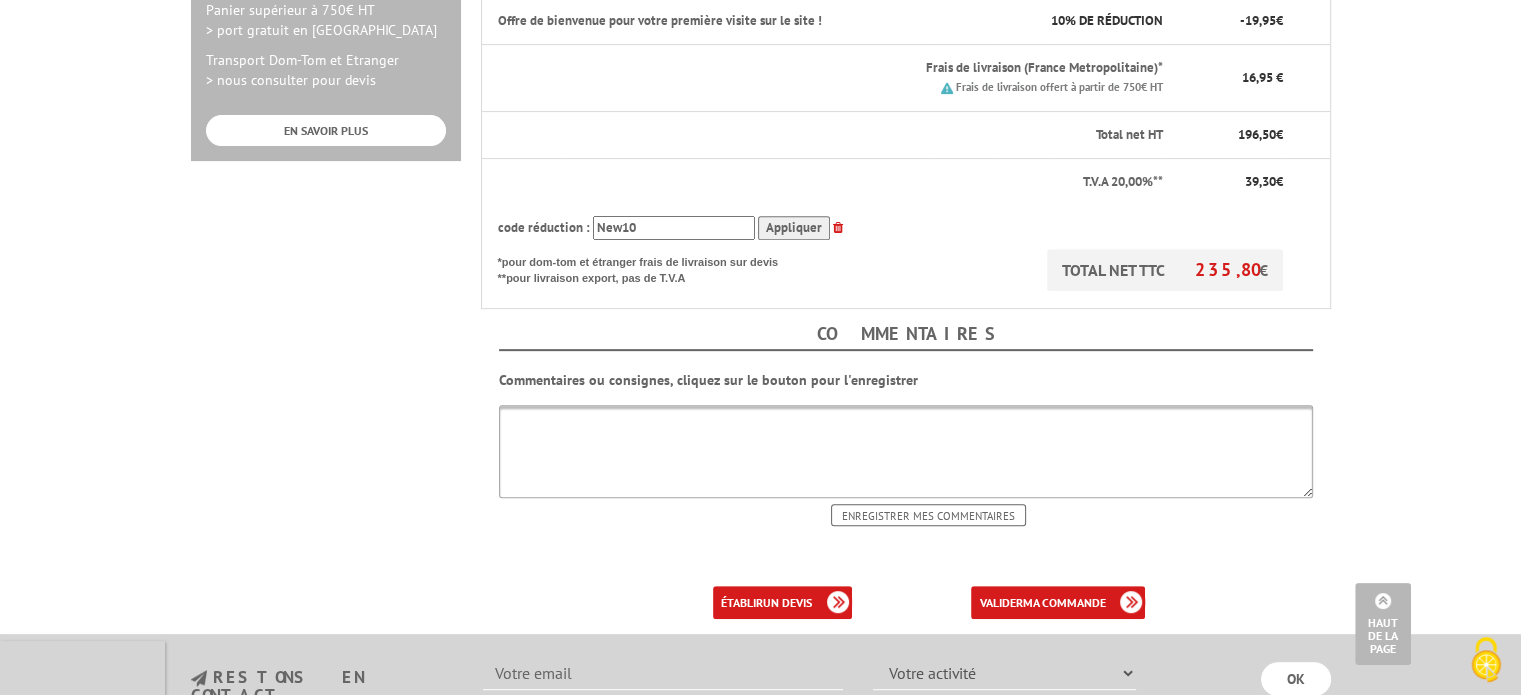 scroll, scrollTop: 800, scrollLeft: 0, axis: vertical 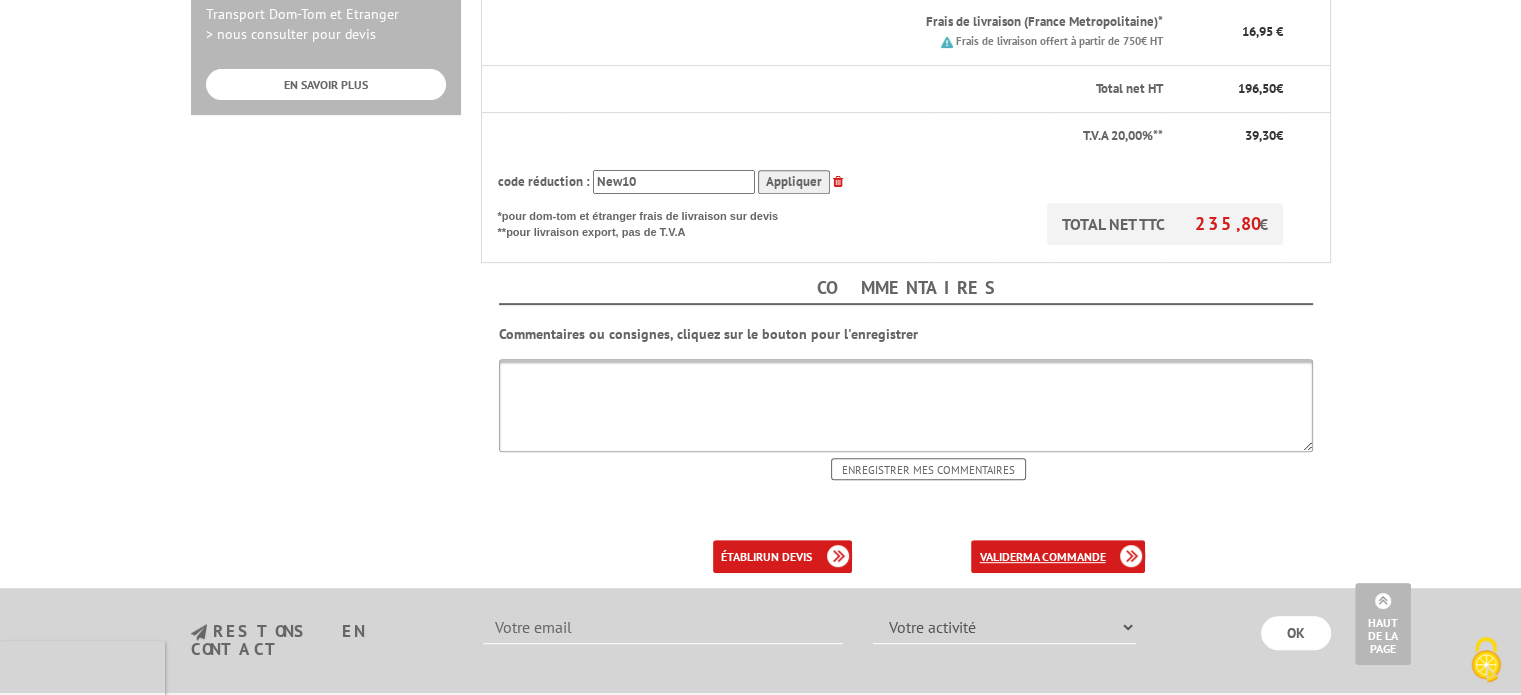 click on "ma commande" at bounding box center [1063, 556] 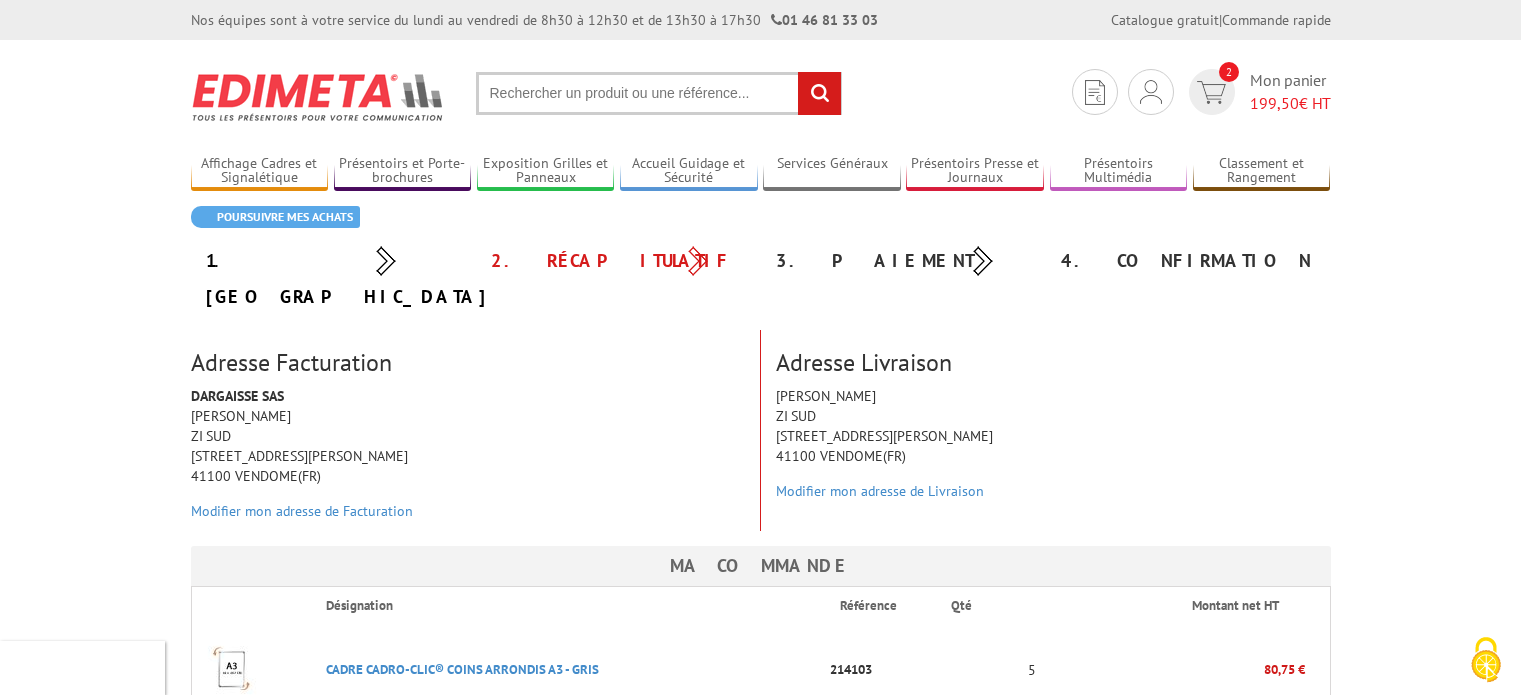 scroll, scrollTop: 0, scrollLeft: 0, axis: both 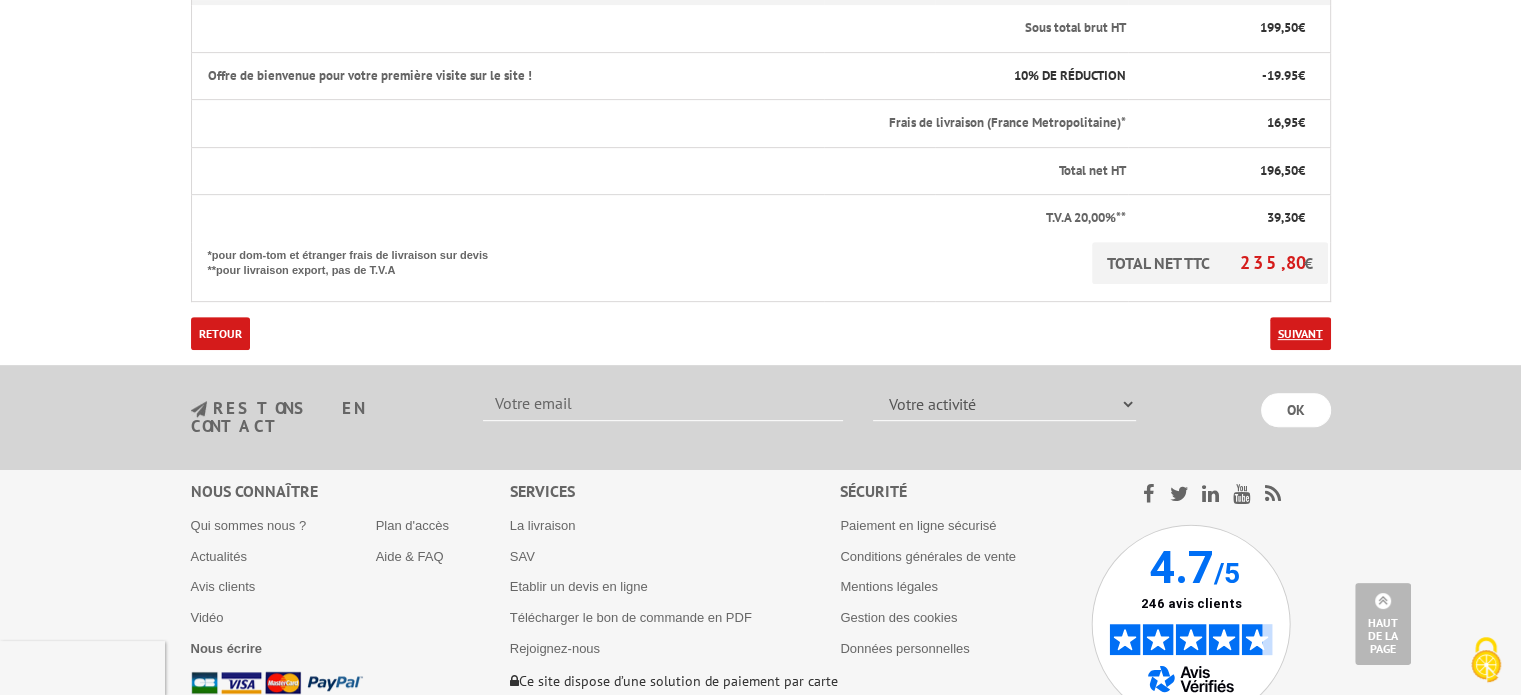 click on "Suivant" at bounding box center [1300, 333] 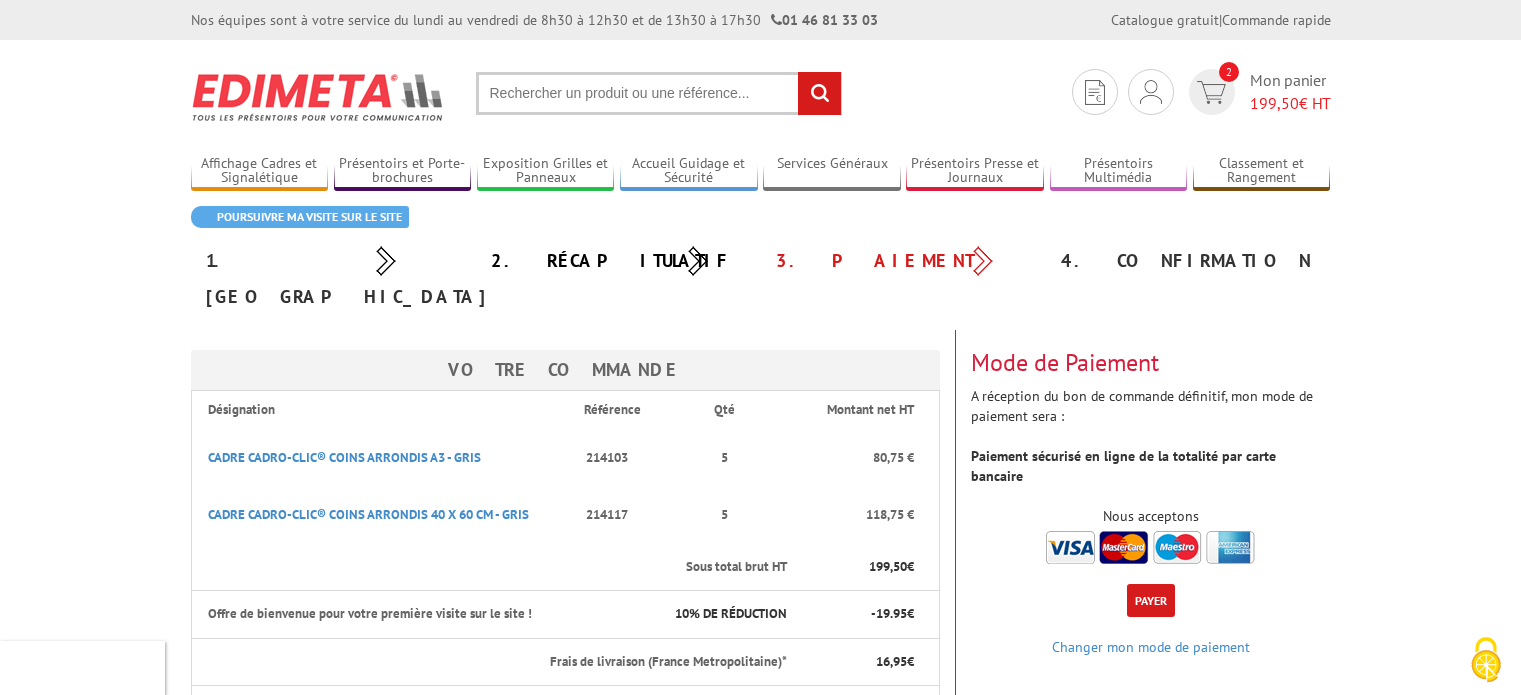 scroll, scrollTop: 0, scrollLeft: 0, axis: both 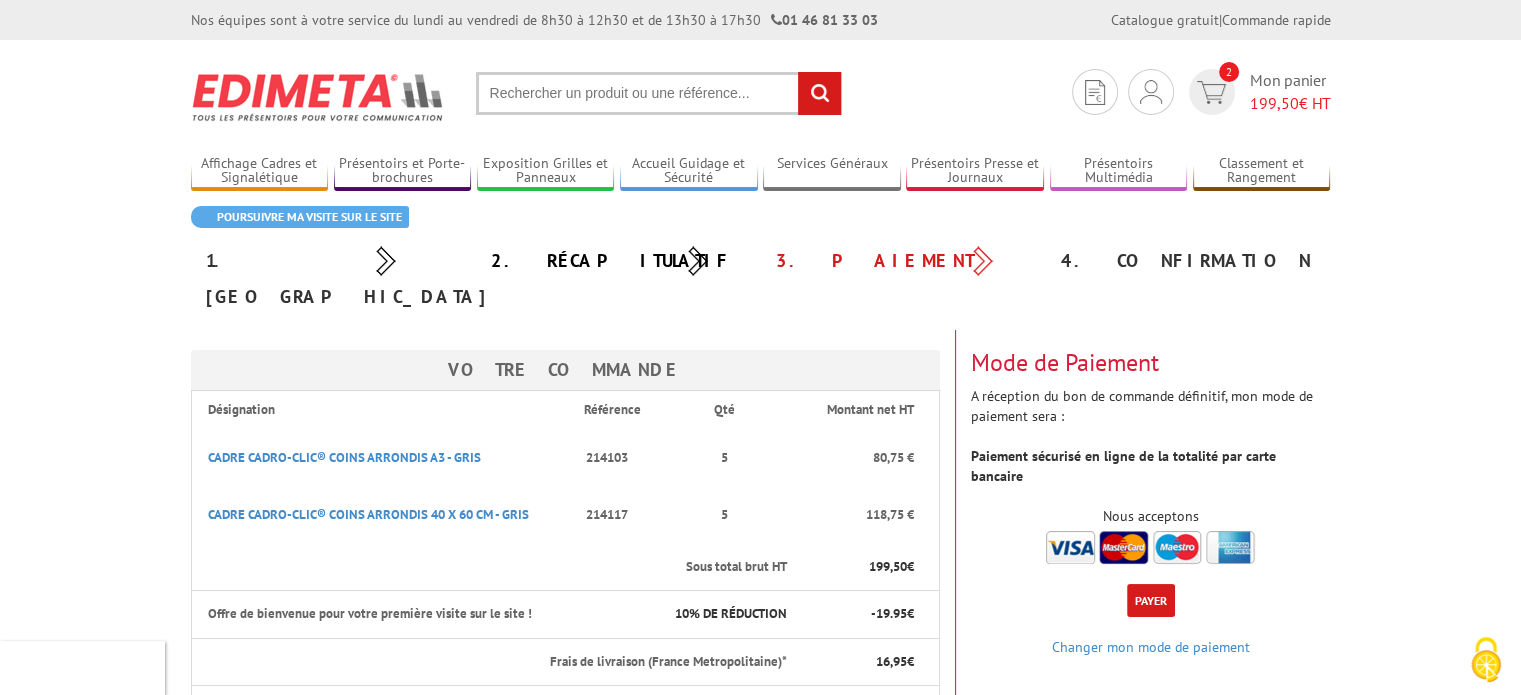 click on "Payer" at bounding box center [1151, 600] 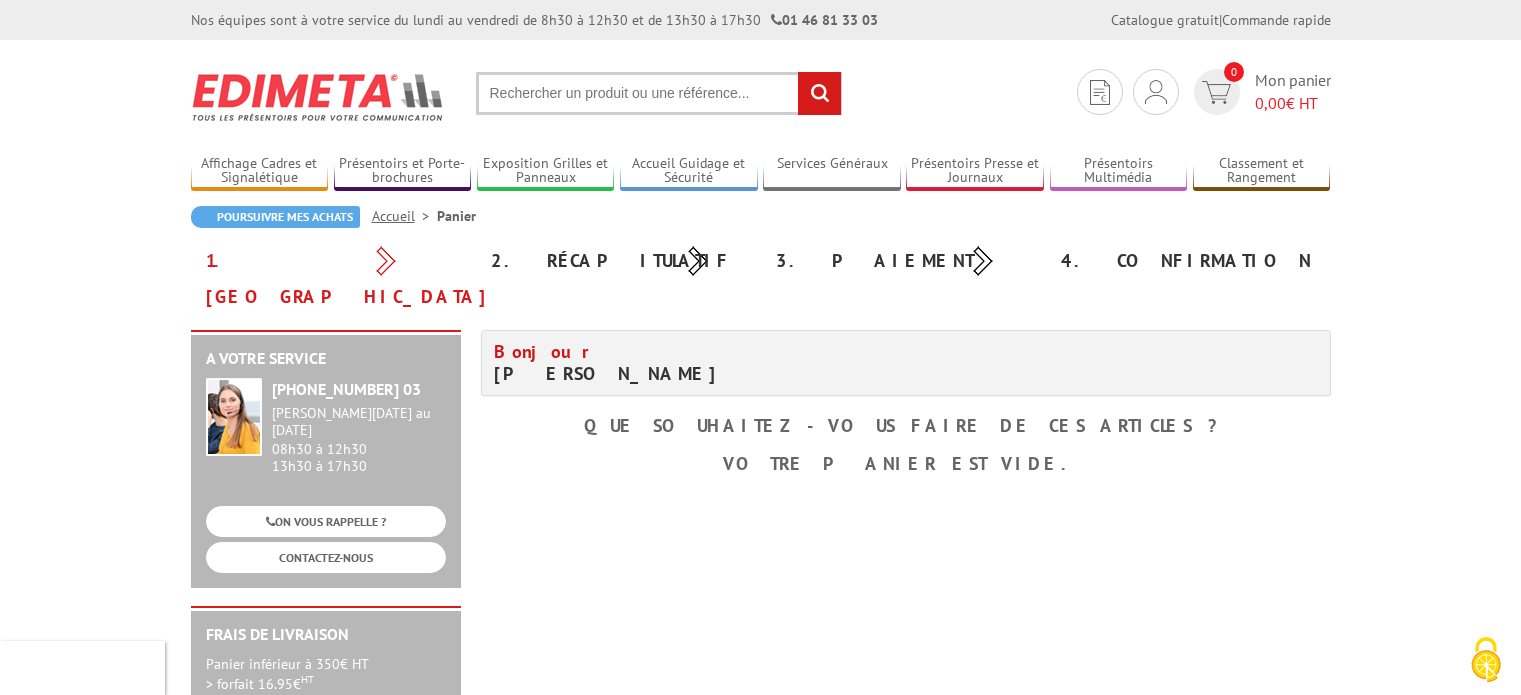 scroll, scrollTop: 0, scrollLeft: 0, axis: both 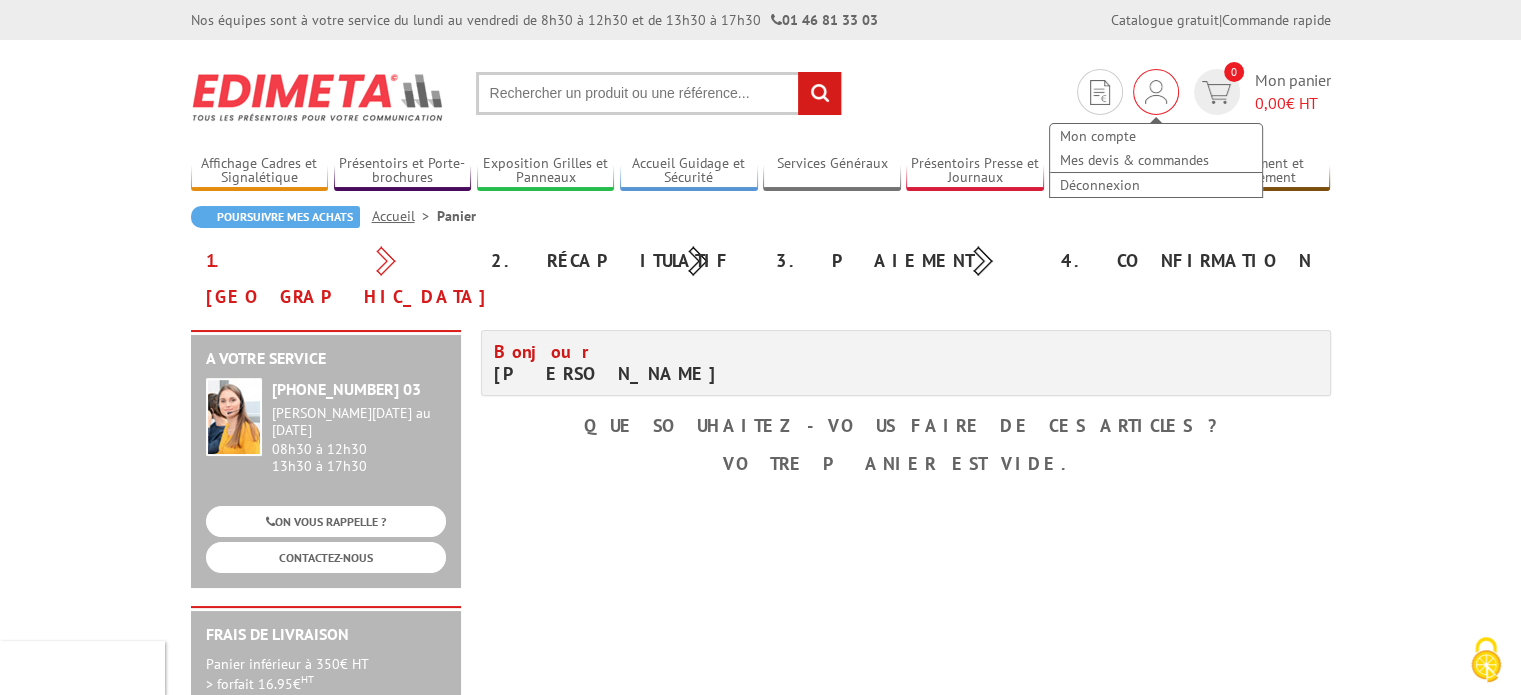 click on "Mon compte
Mes devis & commandes
Déconnexion" at bounding box center [1156, 92] 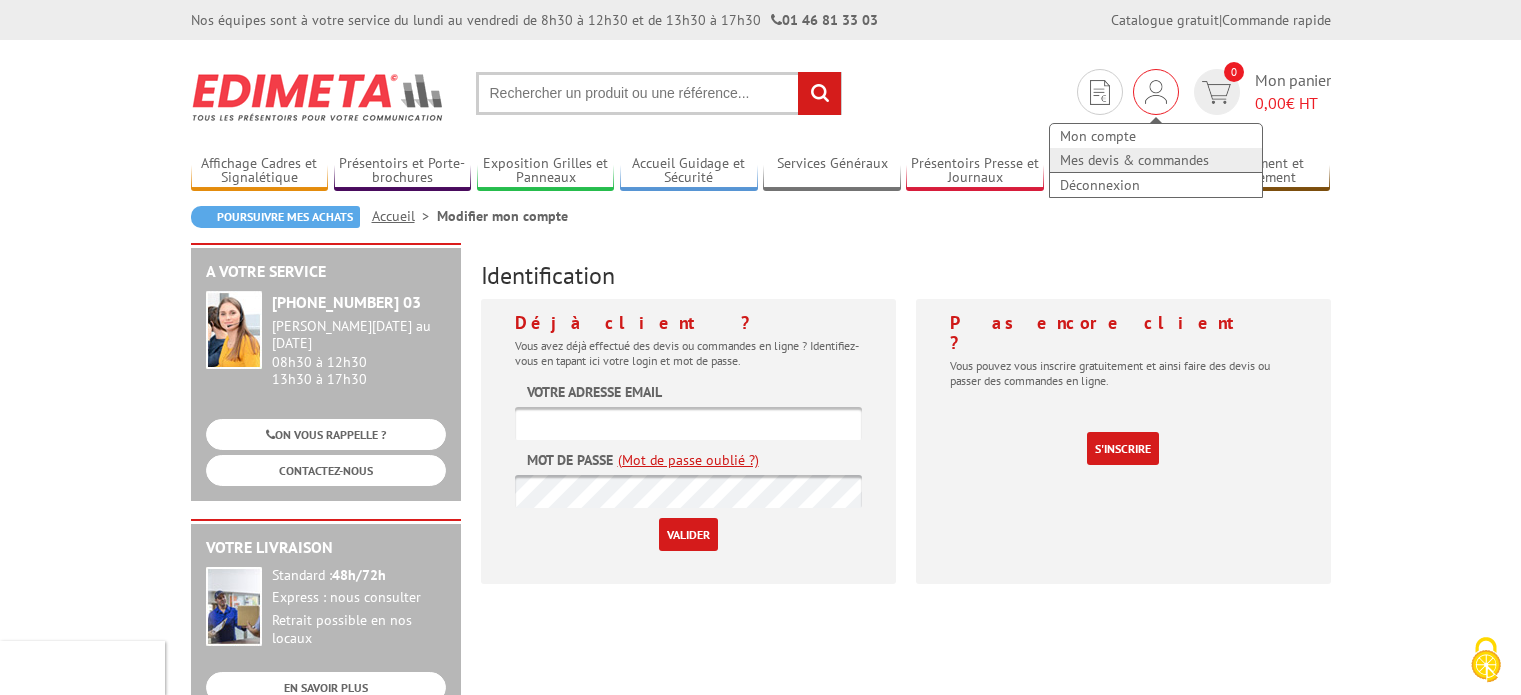 scroll, scrollTop: 0, scrollLeft: 0, axis: both 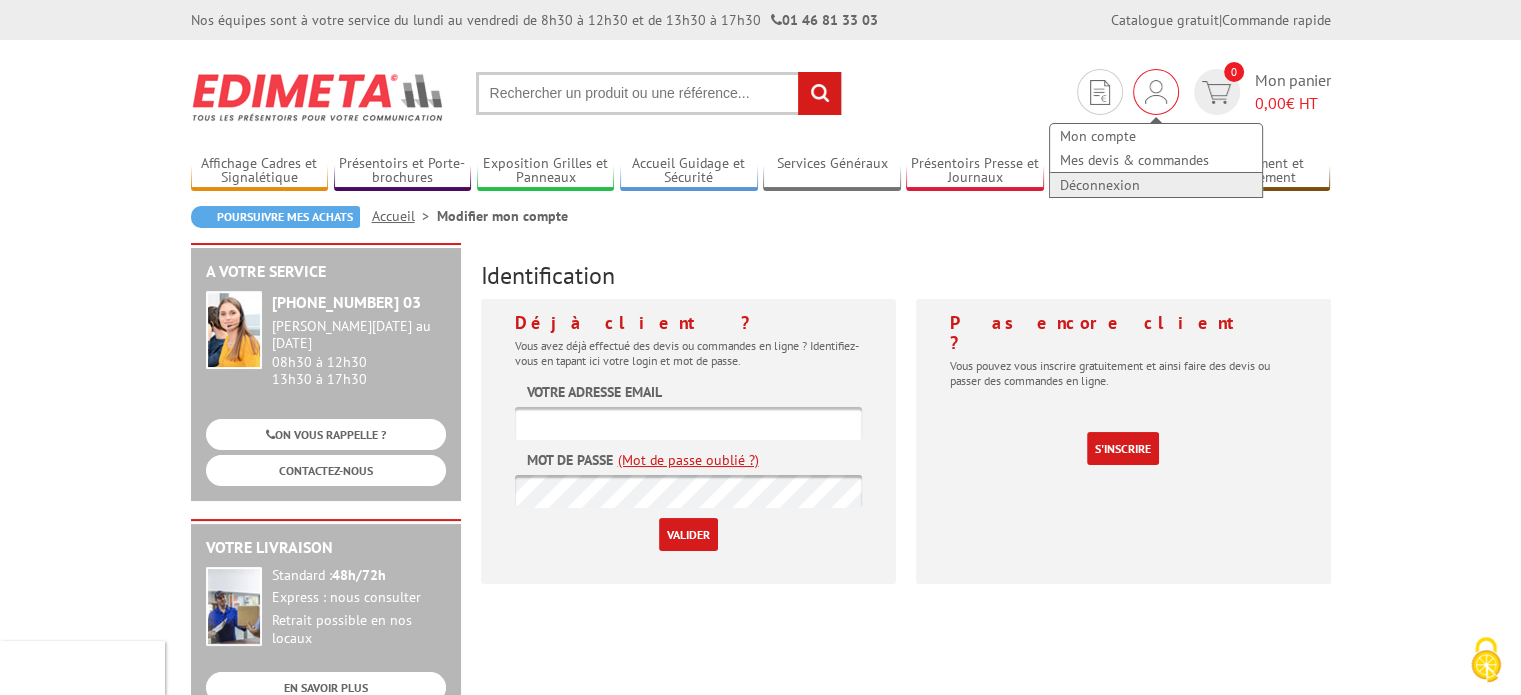 type on "[EMAIL_ADDRESS][DOMAIN_NAME]" 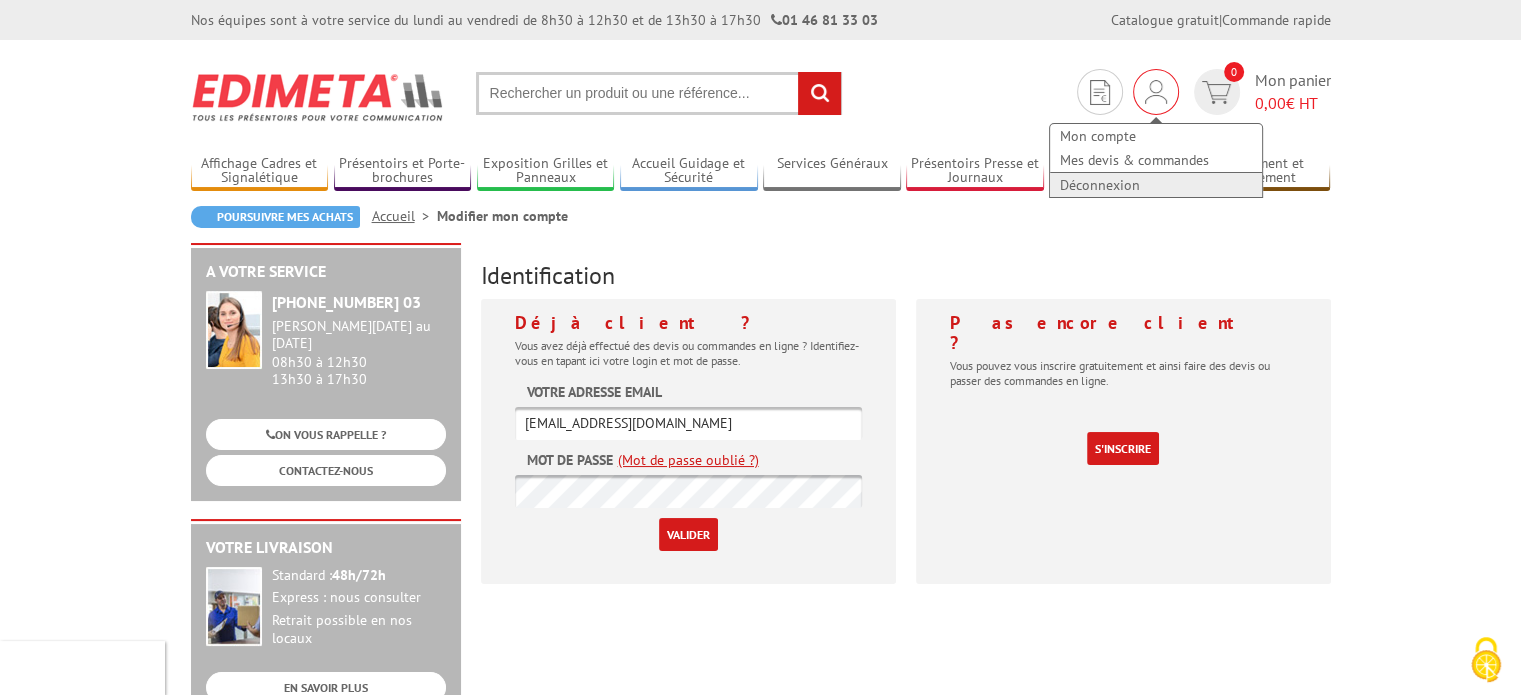 click on "Déconnexion" at bounding box center [1156, 185] 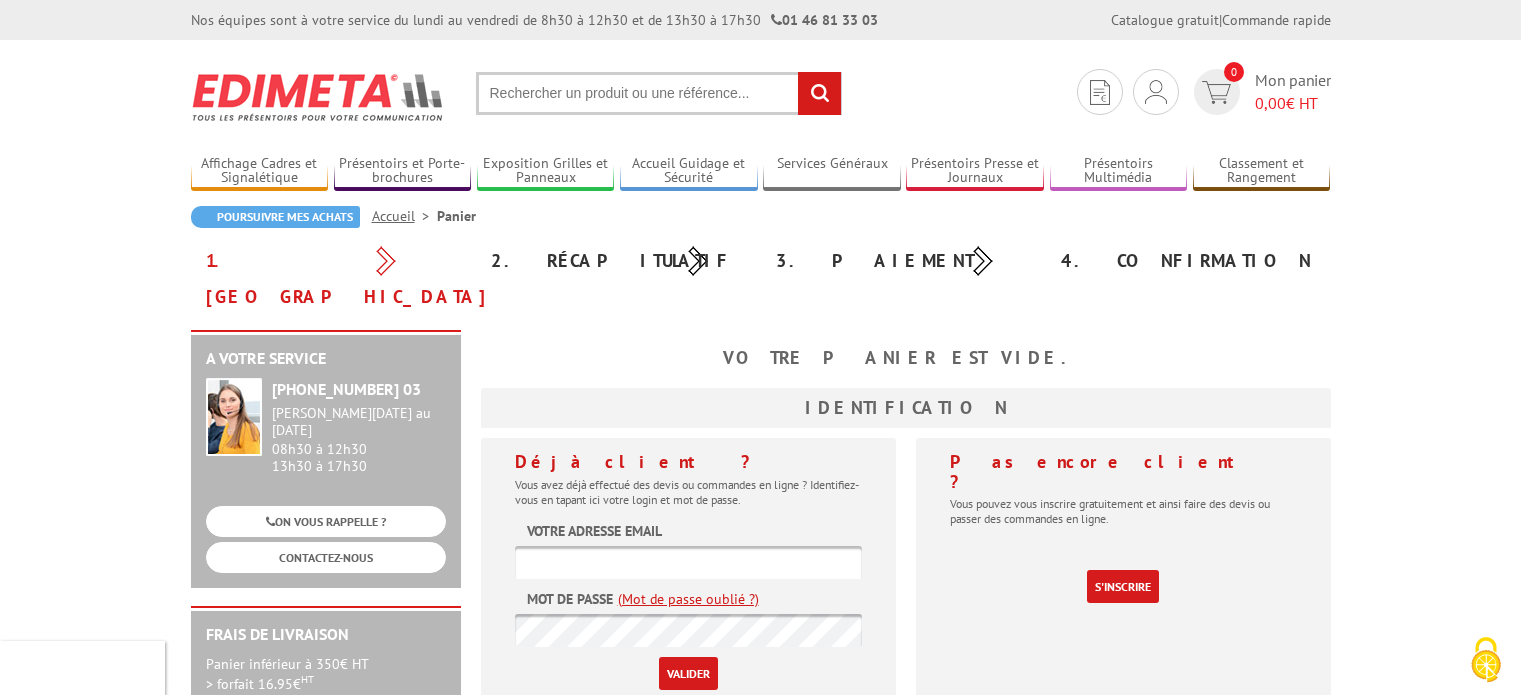 scroll, scrollTop: 0, scrollLeft: 0, axis: both 